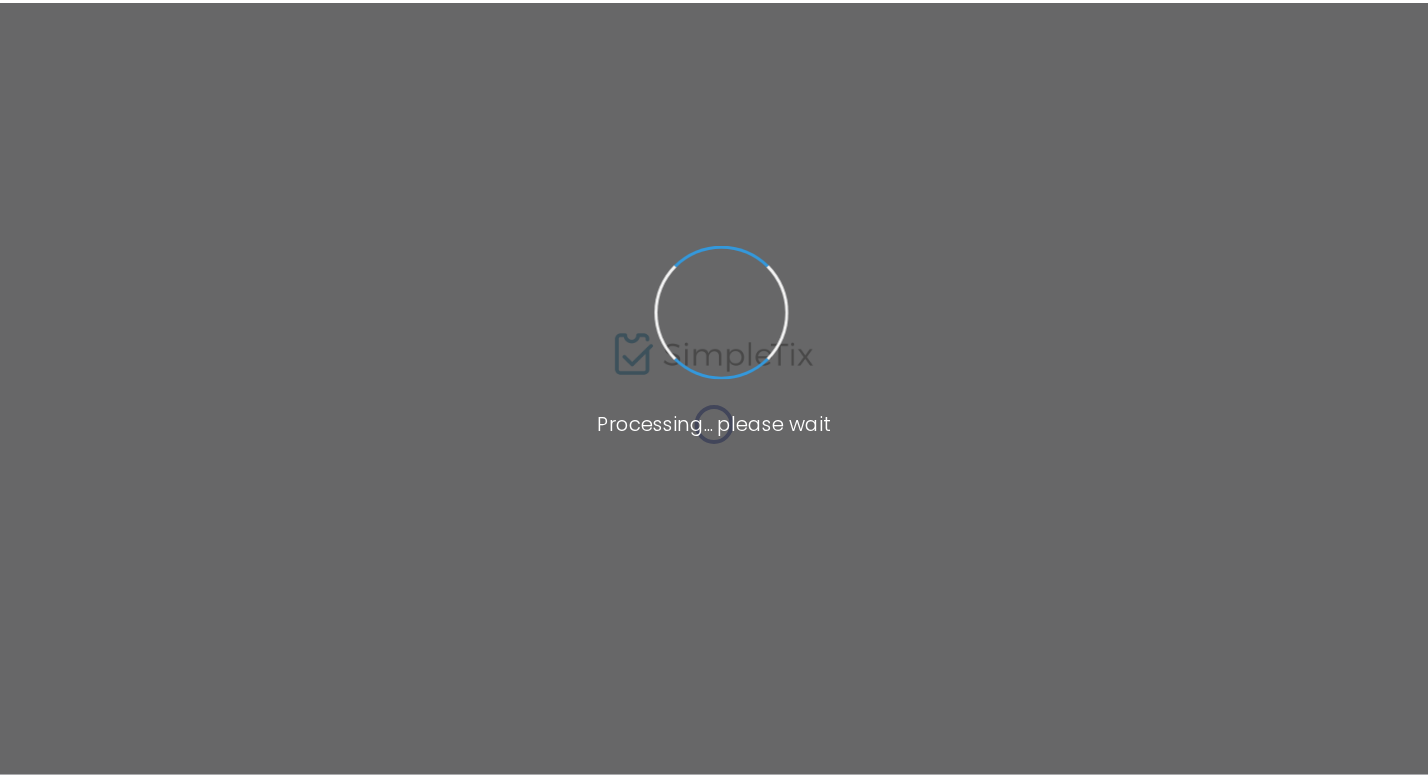 scroll, scrollTop: 0, scrollLeft: 0, axis: both 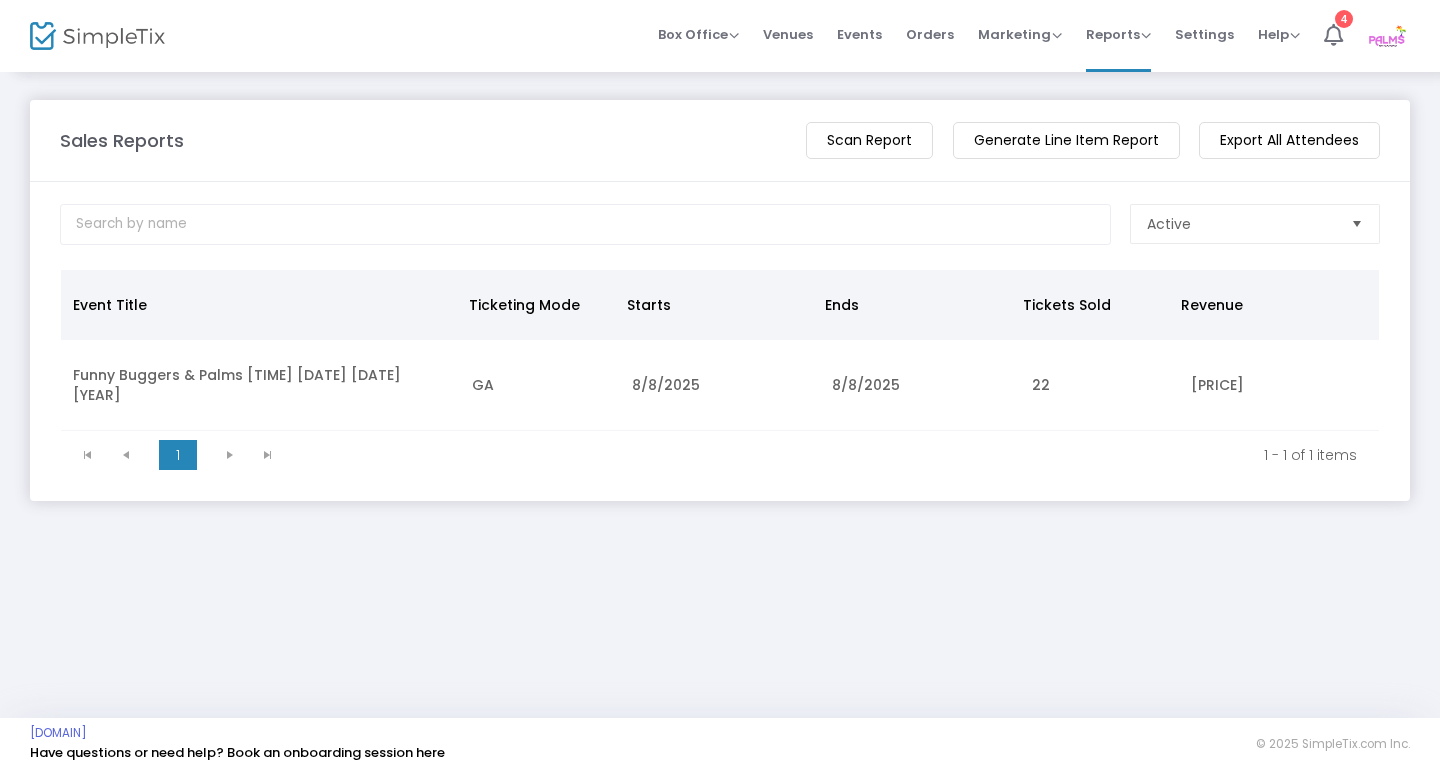 click on "Orders" at bounding box center [930, 34] 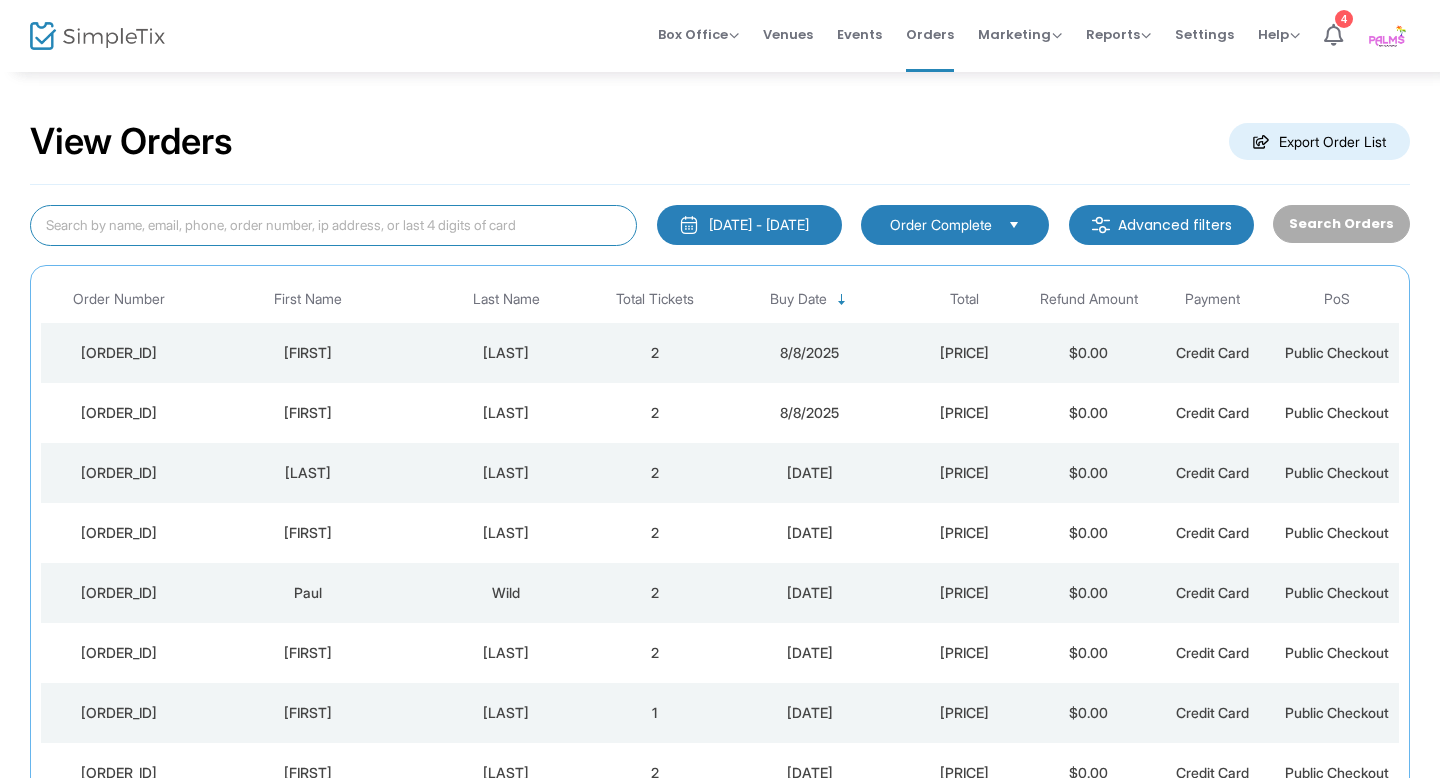 click 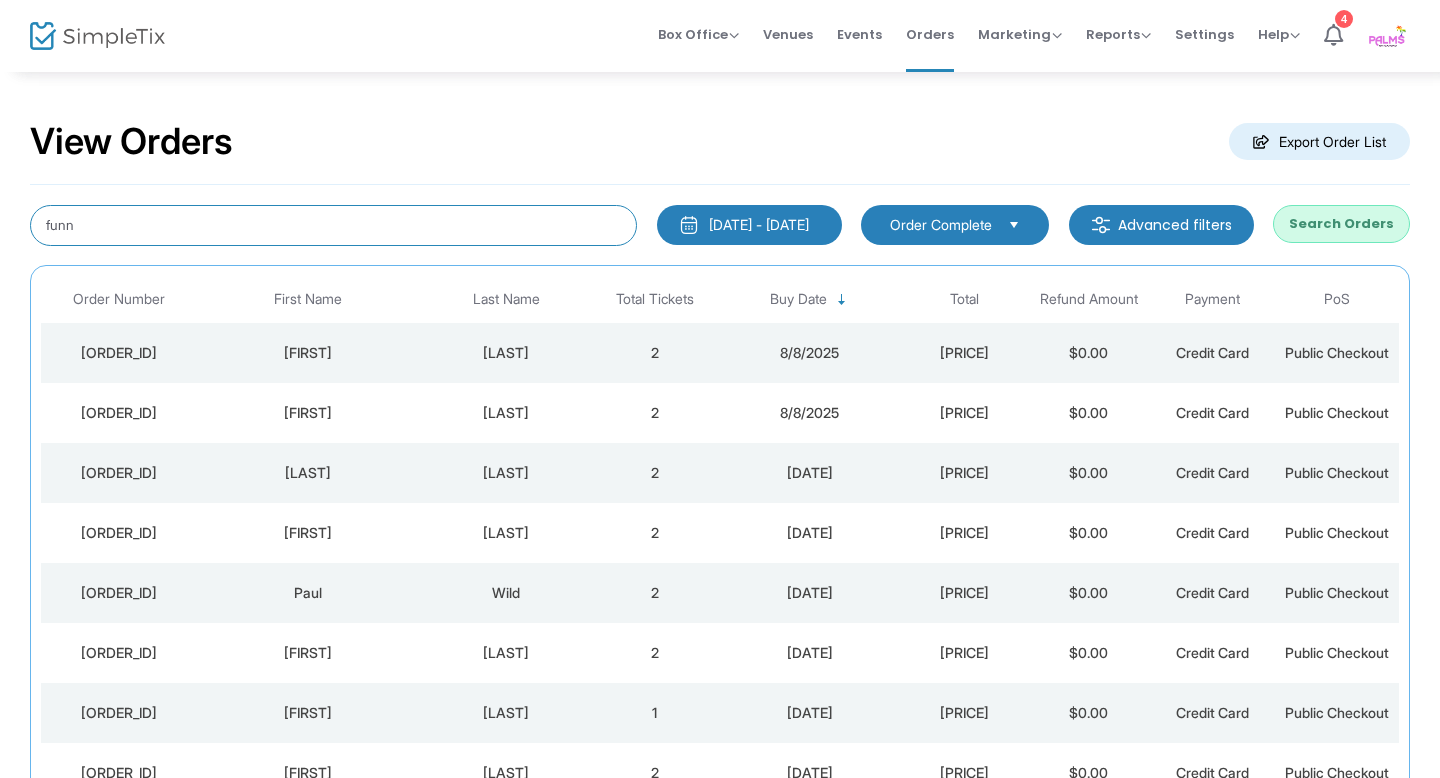 type on "funn" 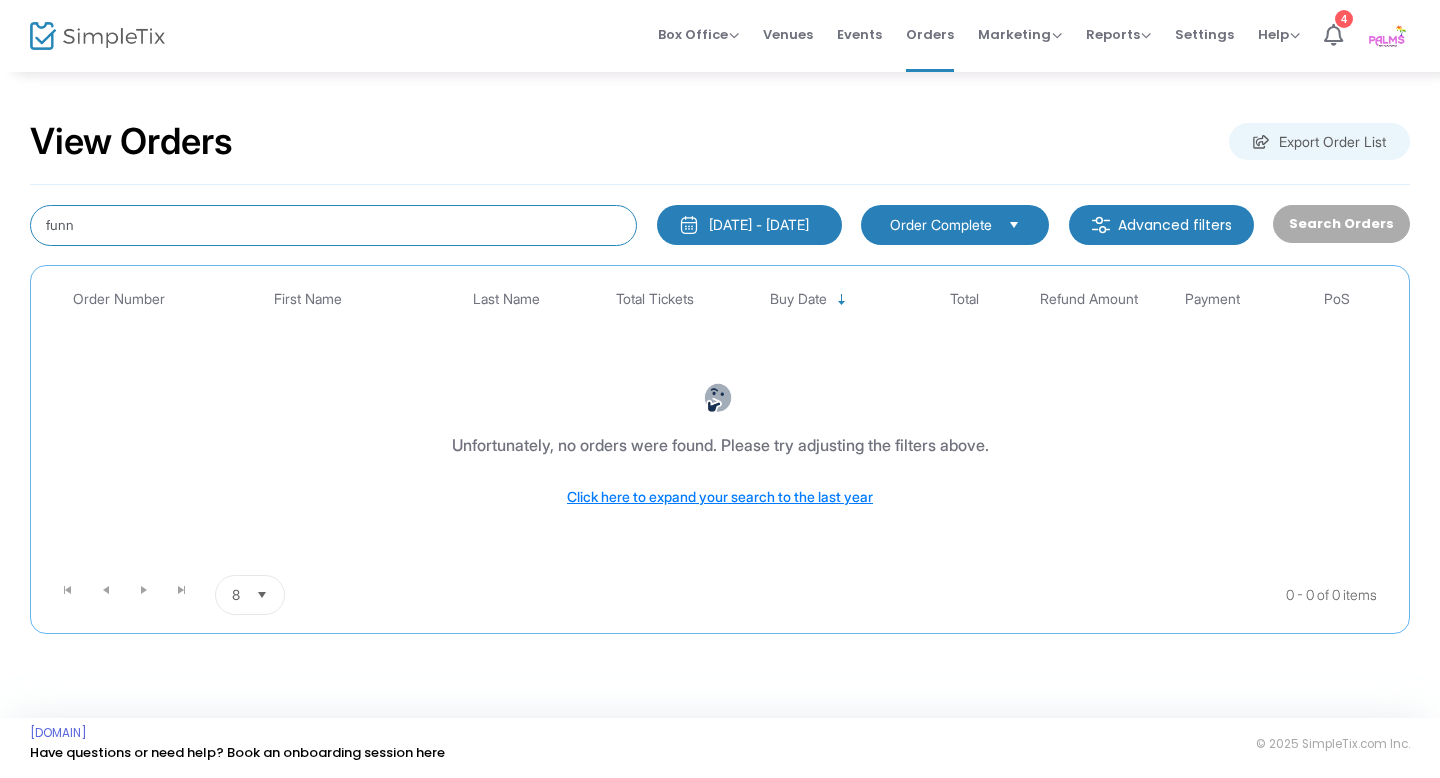 drag, startPoint x: 242, startPoint y: 235, endPoint x: 0, endPoint y: 223, distance: 242.29733 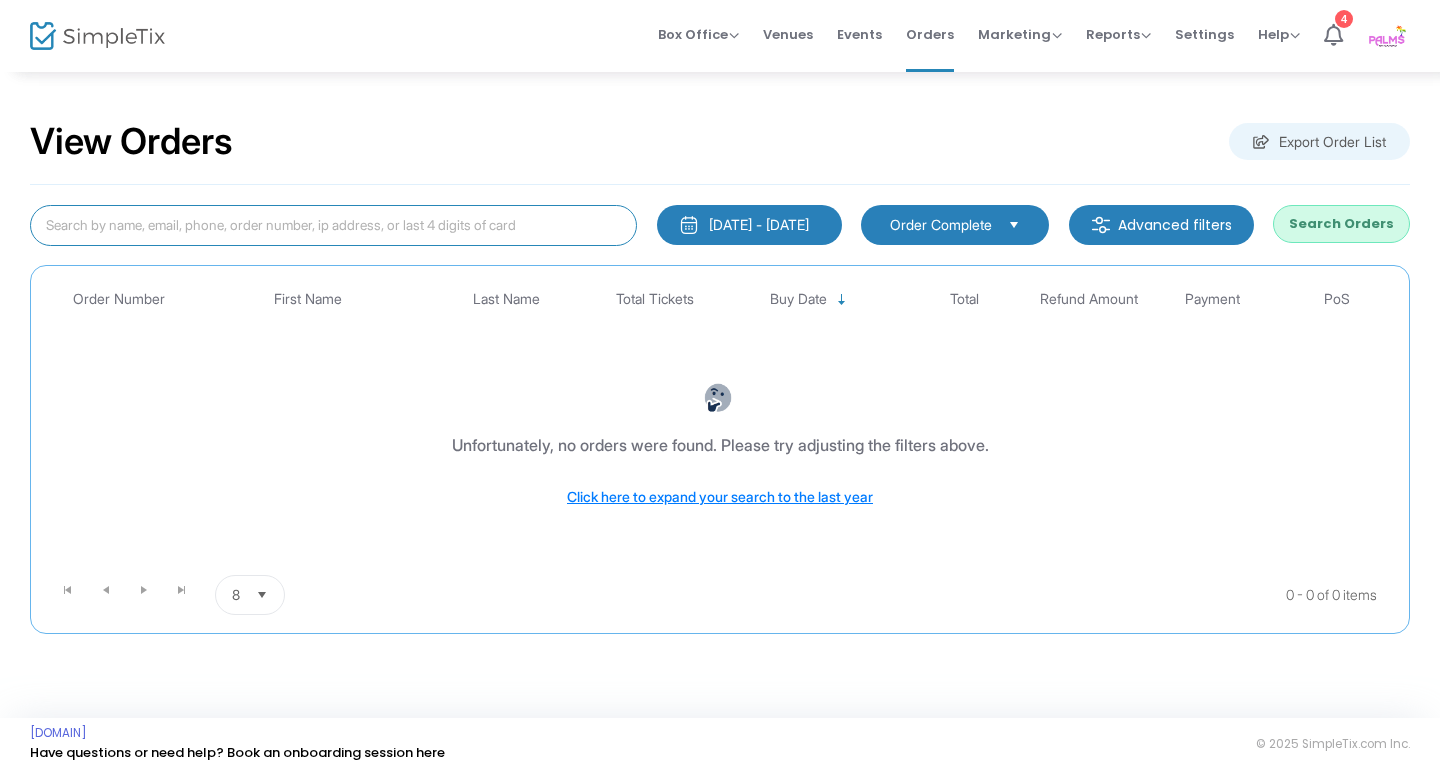 type 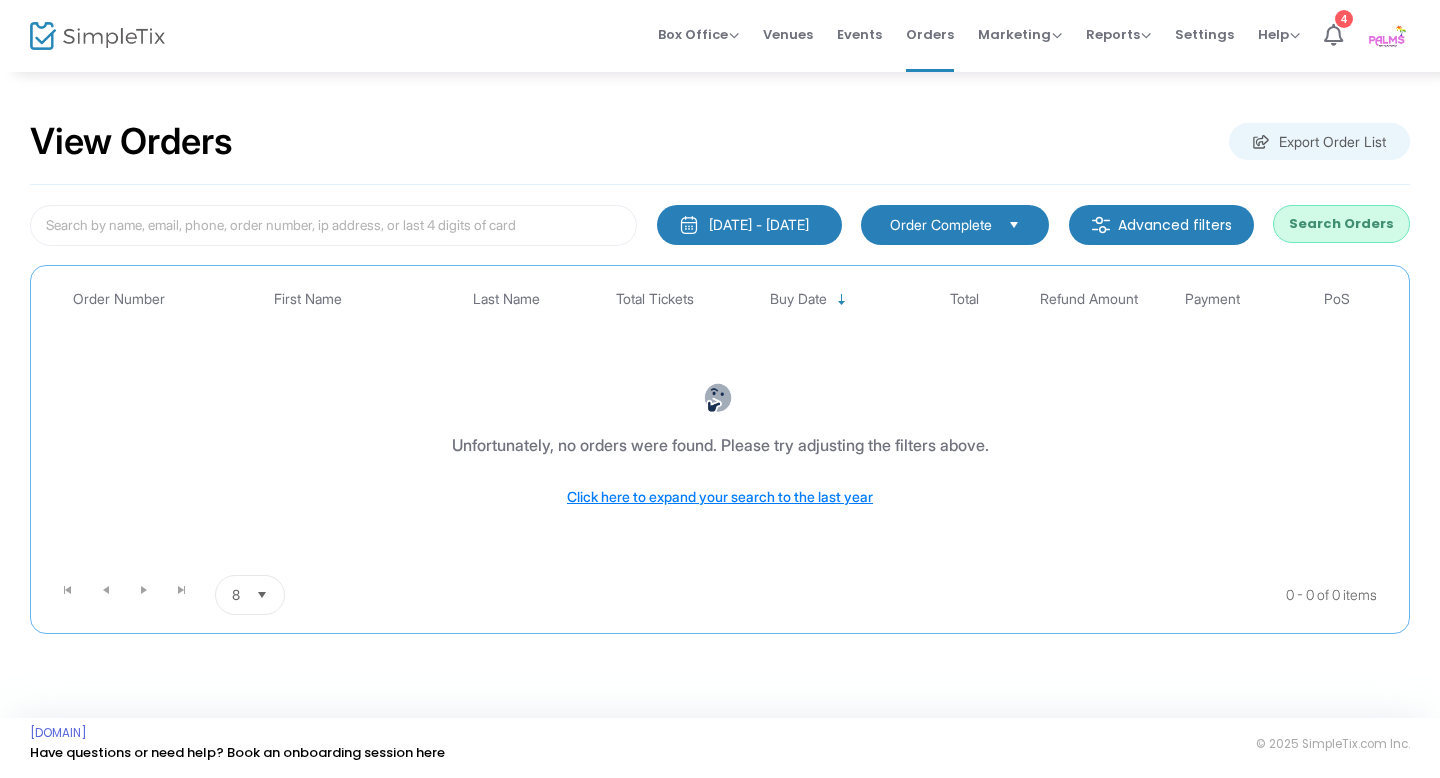 click on "[DATE] - [DATE]" 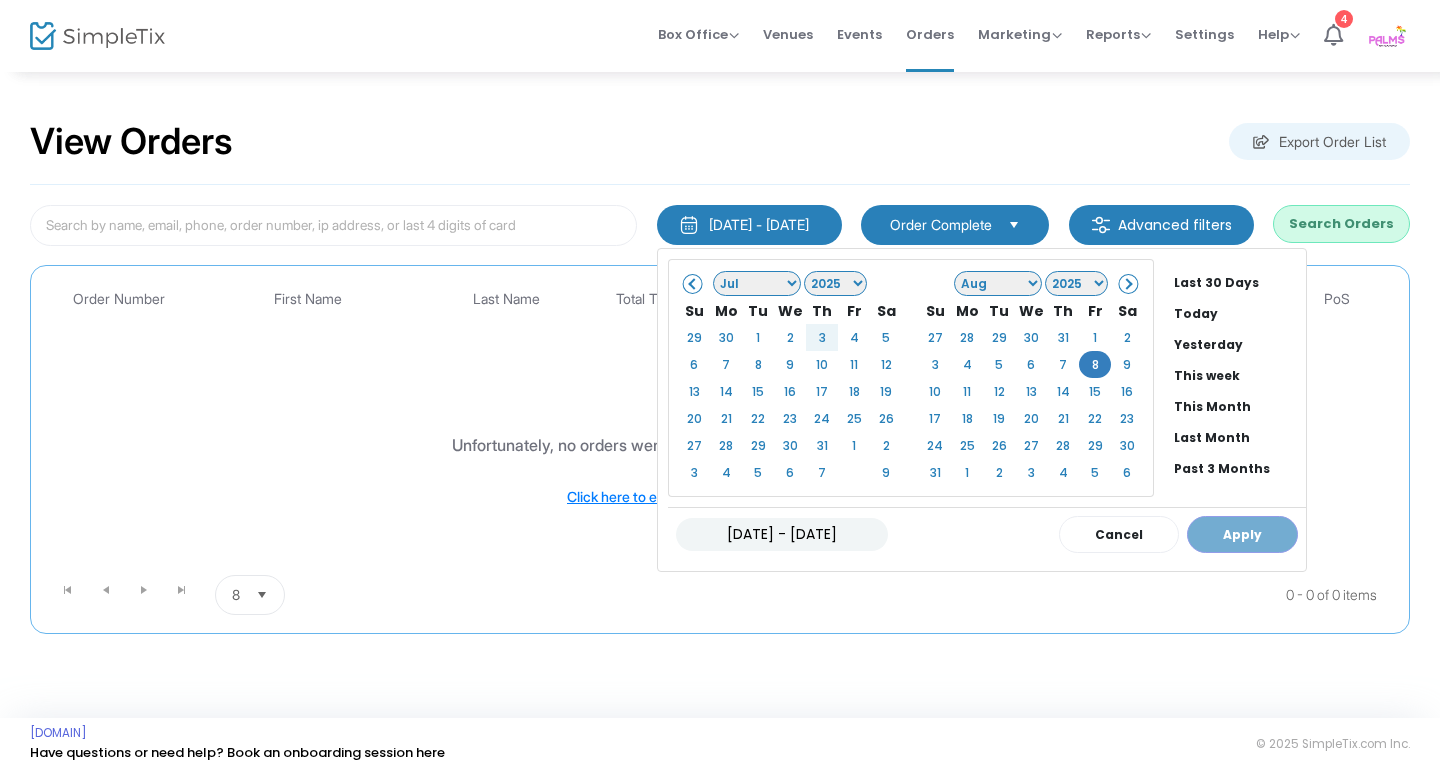 click on "Jan Feb Mar Apr May Jun Jul Aug Sep Oct Nov Dec" 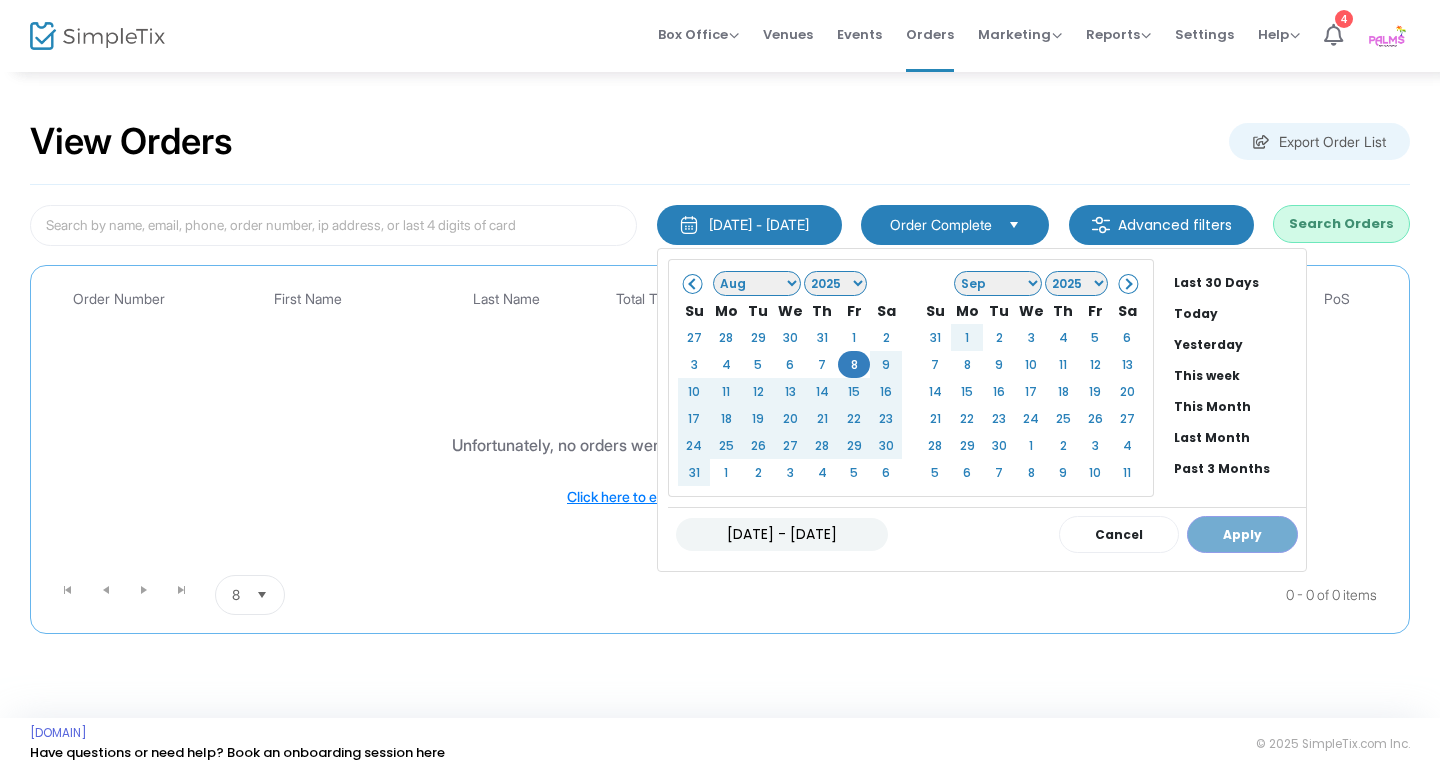 click on "[DATE] - [DATE]
Cancel Apply" 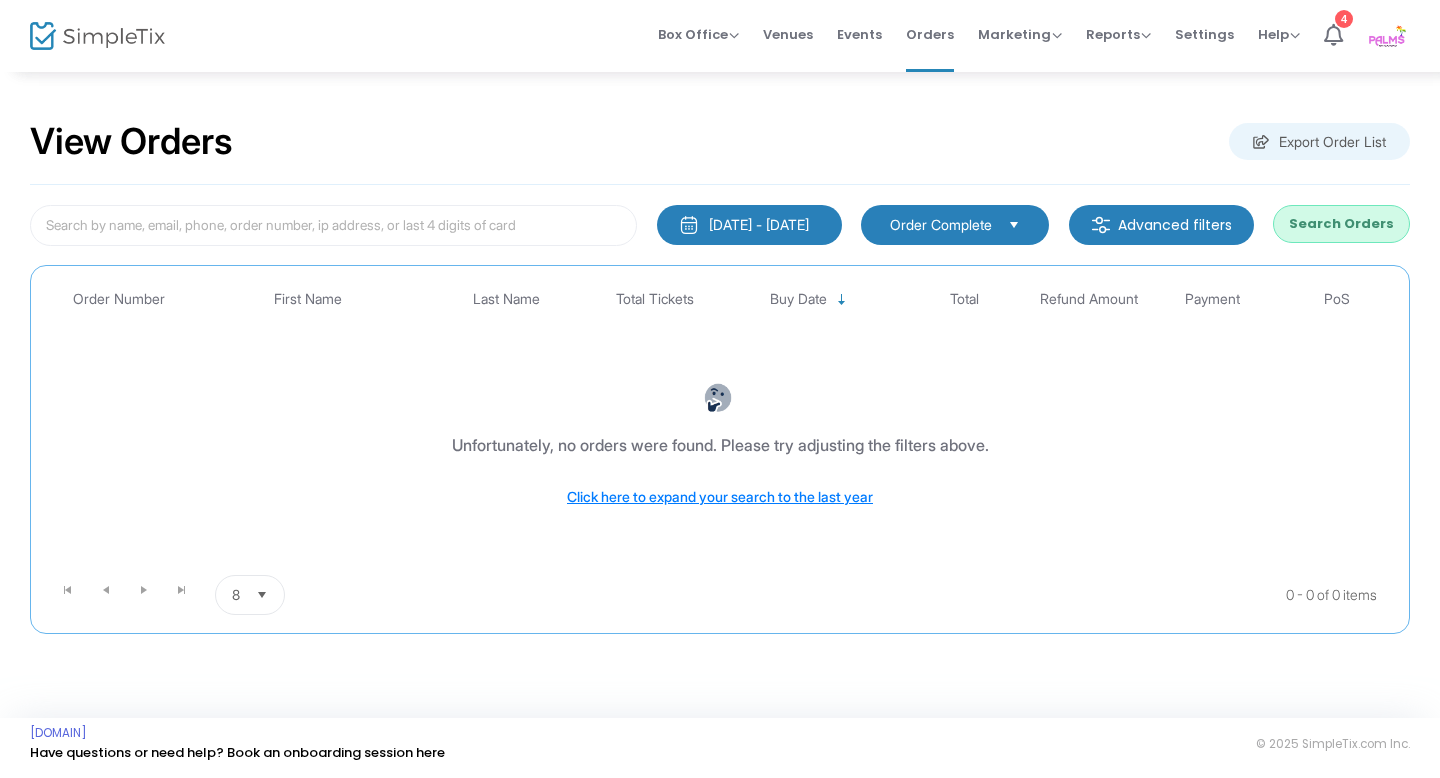 click on "Order Complete" at bounding box center (941, 225) 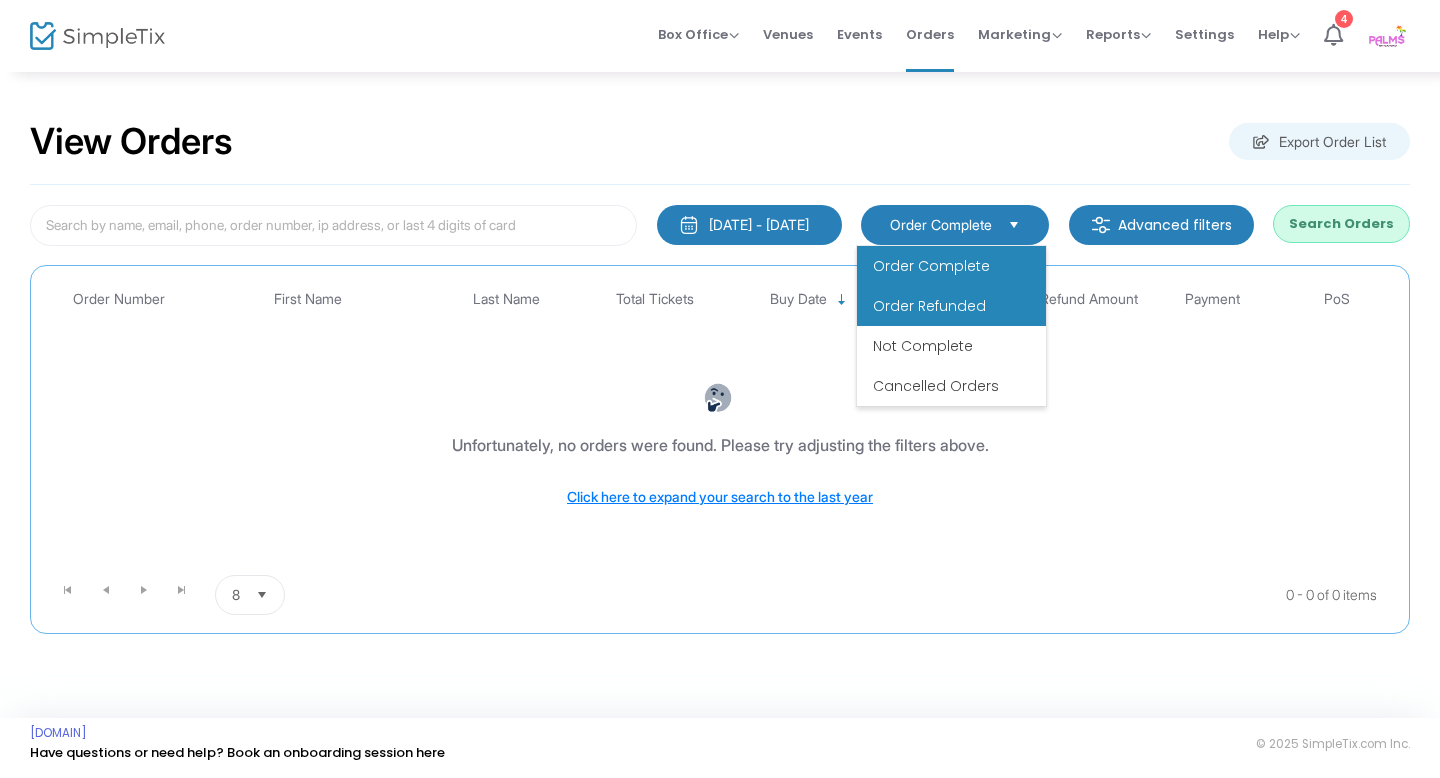click on "Order Refunded" at bounding box center [929, 306] 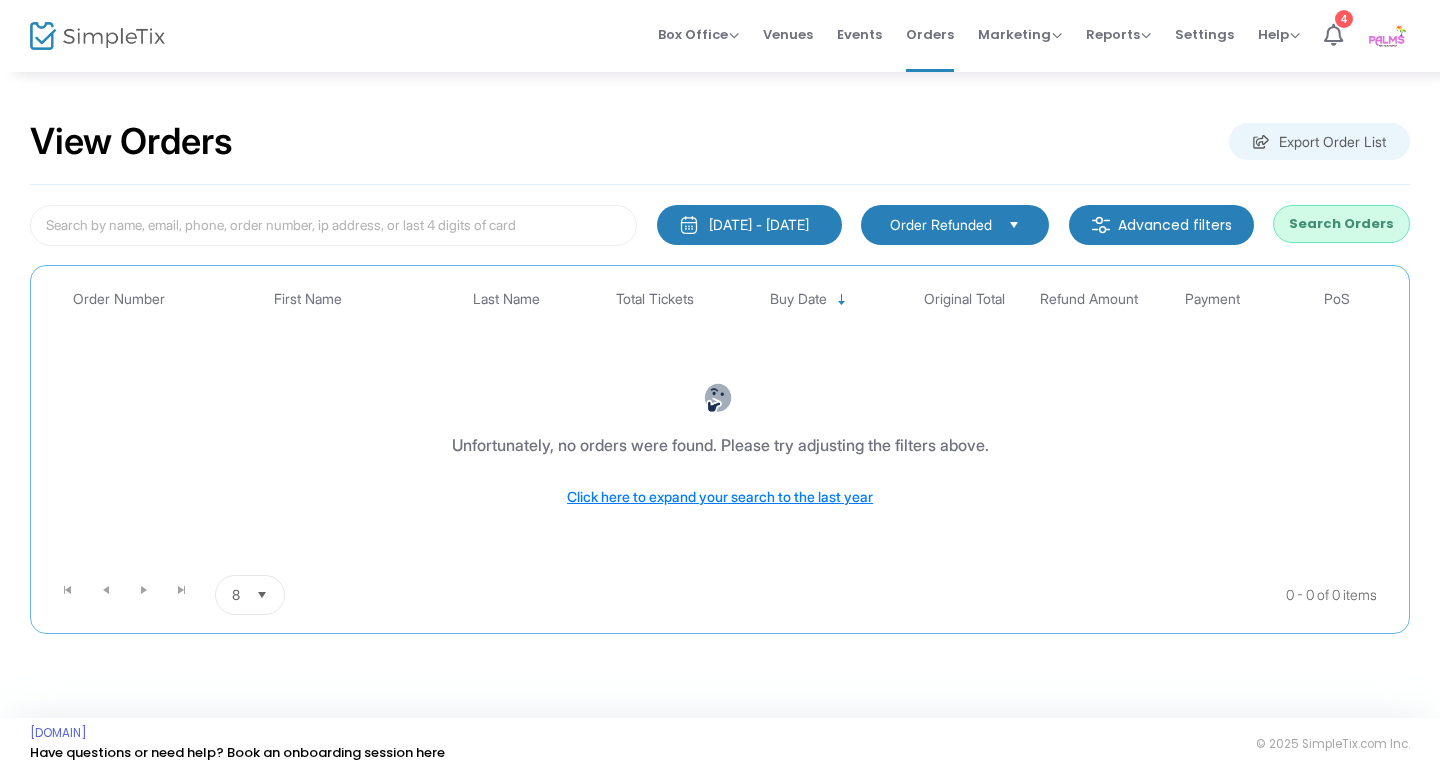 click on "Order Refunded" at bounding box center (955, 225) 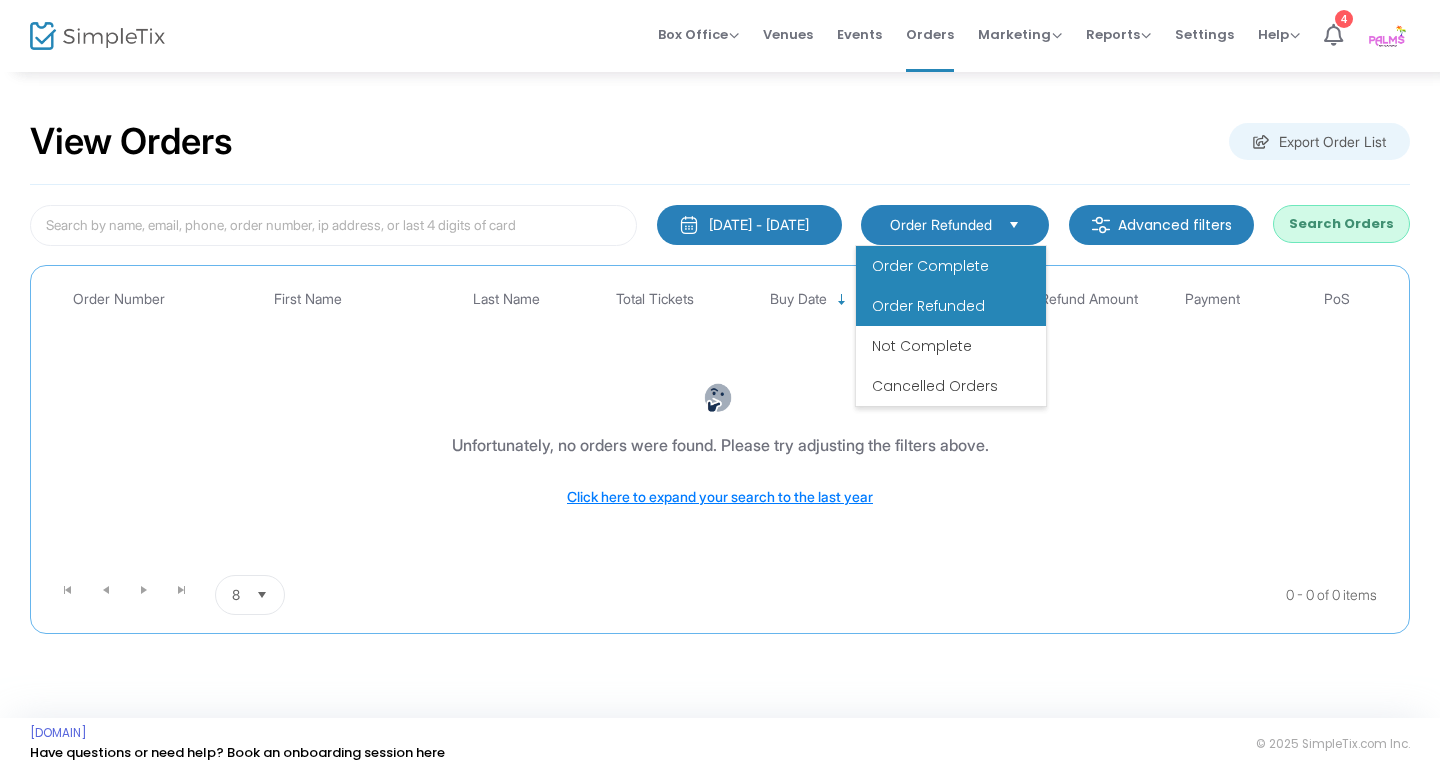 click on "Order Complete" at bounding box center [930, 266] 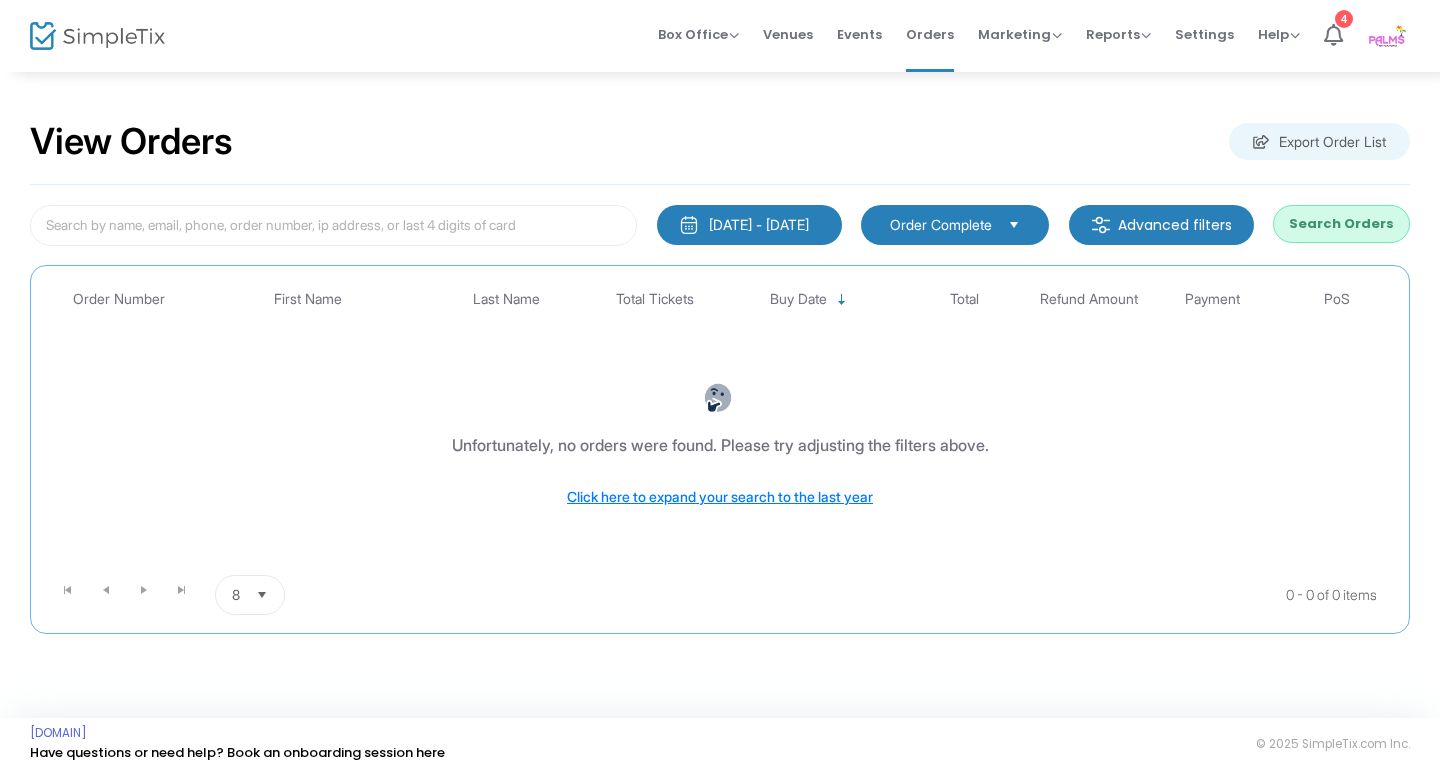 click on "Order Complete" at bounding box center (955, 225) 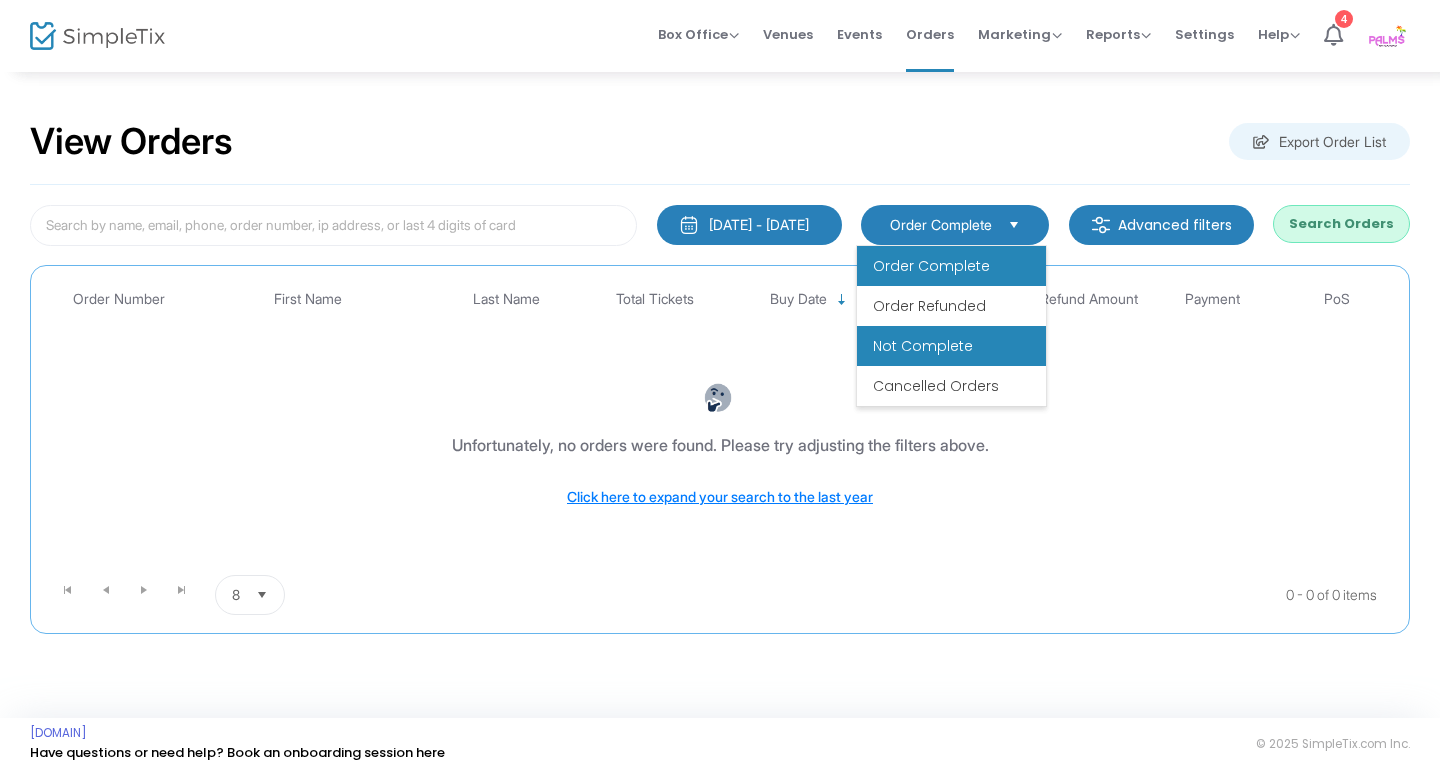 click on "Not Complete" at bounding box center (923, 346) 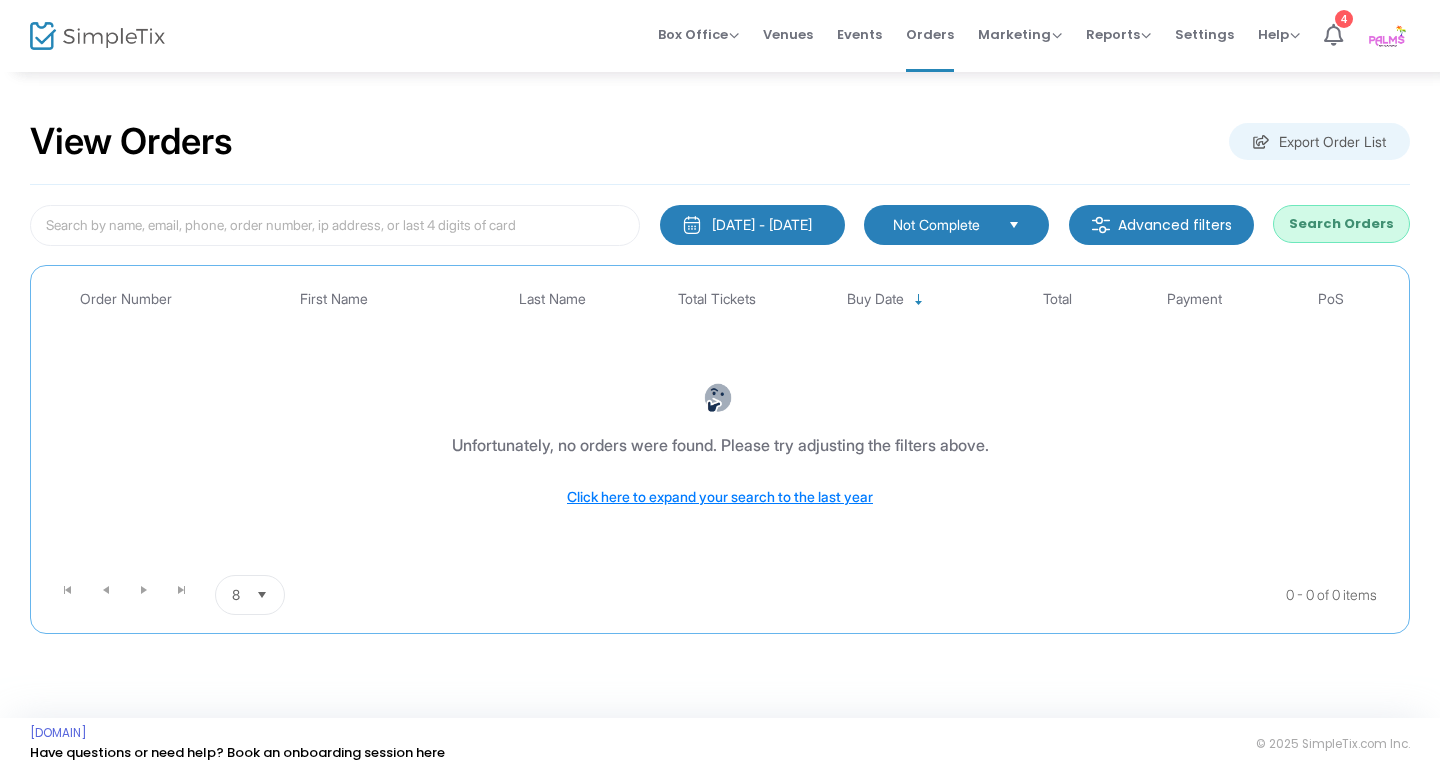 click on "Not Complete" at bounding box center (942, 225) 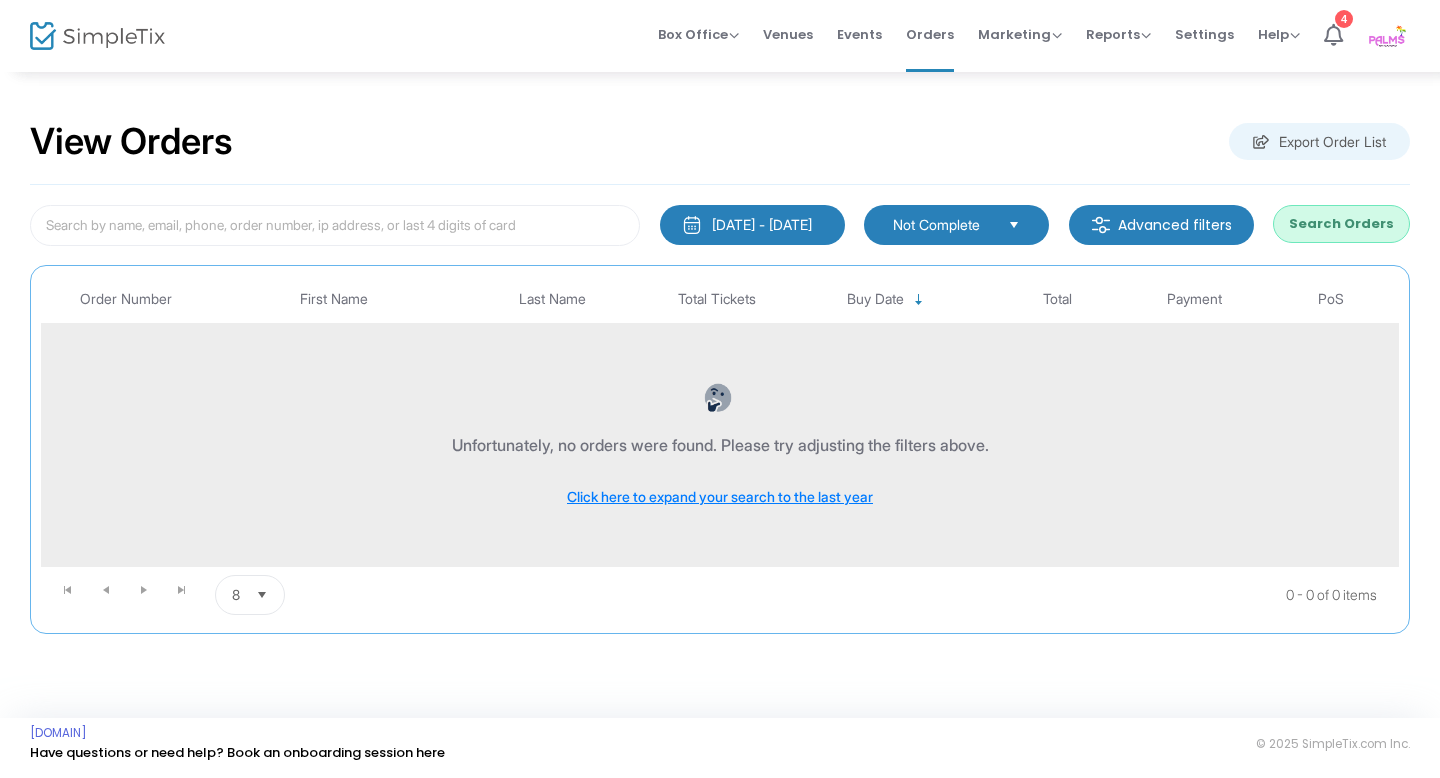 click on "Unfortunately, no orders were found. Please try adjusting the filters above.   Click here to expand your search to the last year" 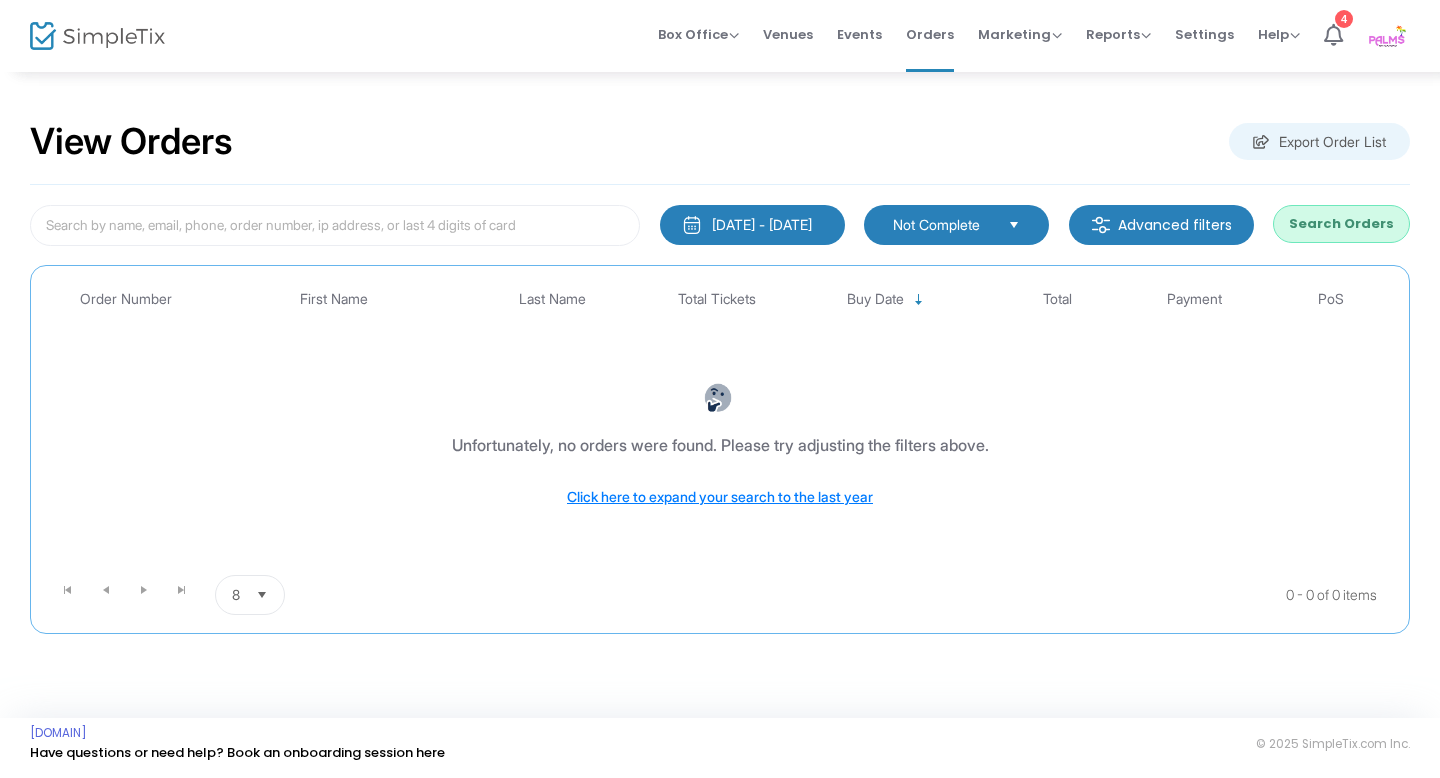 click on "[DATE] - [DATE]" 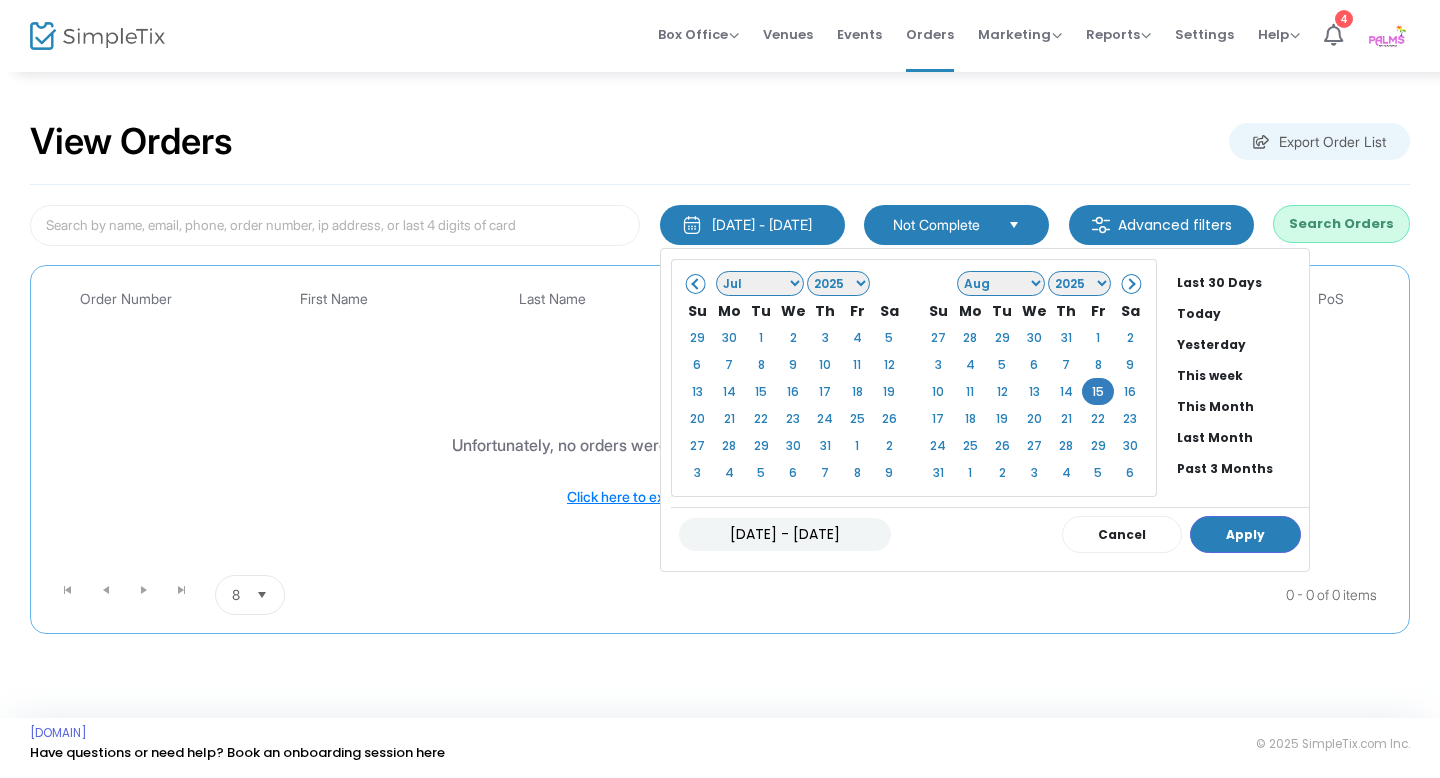 drag, startPoint x: 1072, startPoint y: 391, endPoint x: 1026, endPoint y: 370, distance: 50.566788 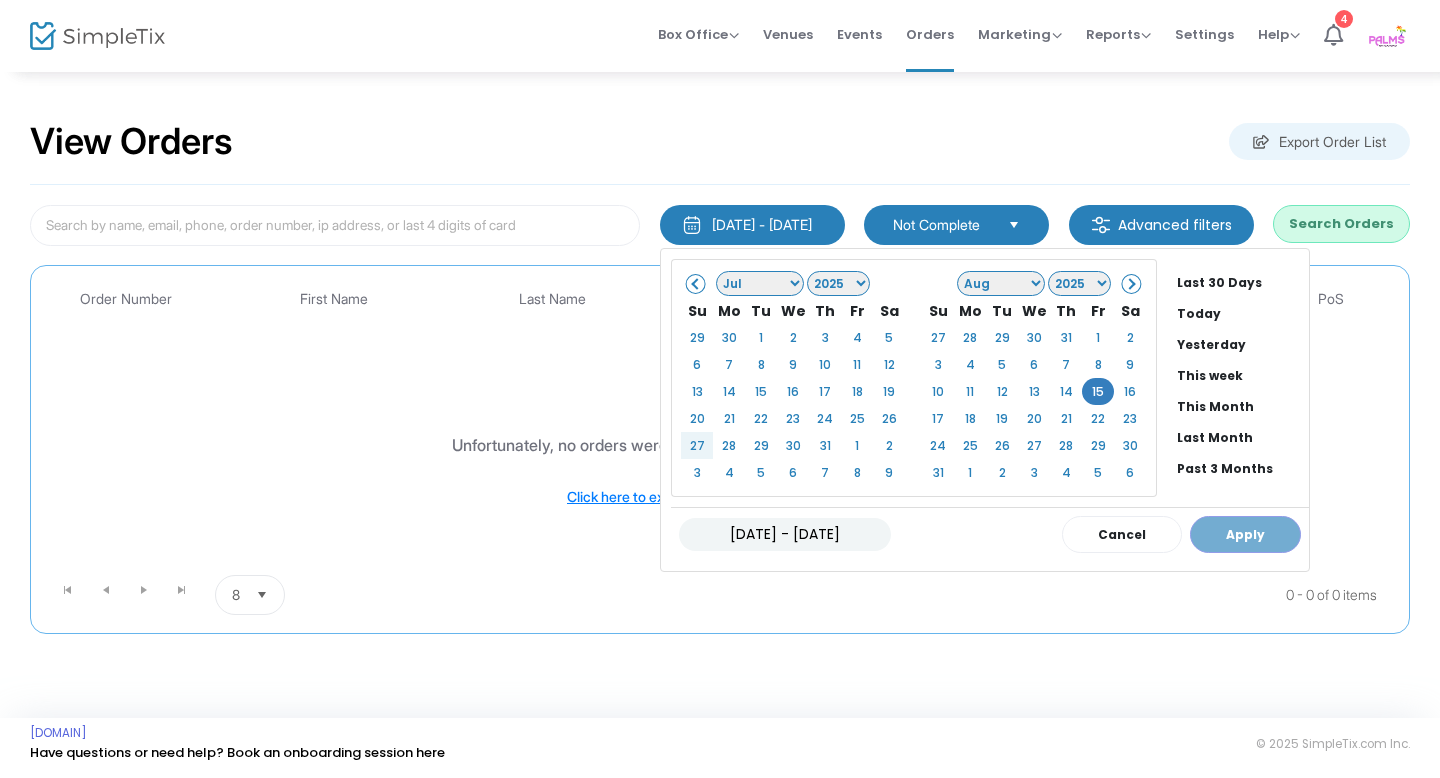click on "[DATE] - [DATE]
Cancel Apply" 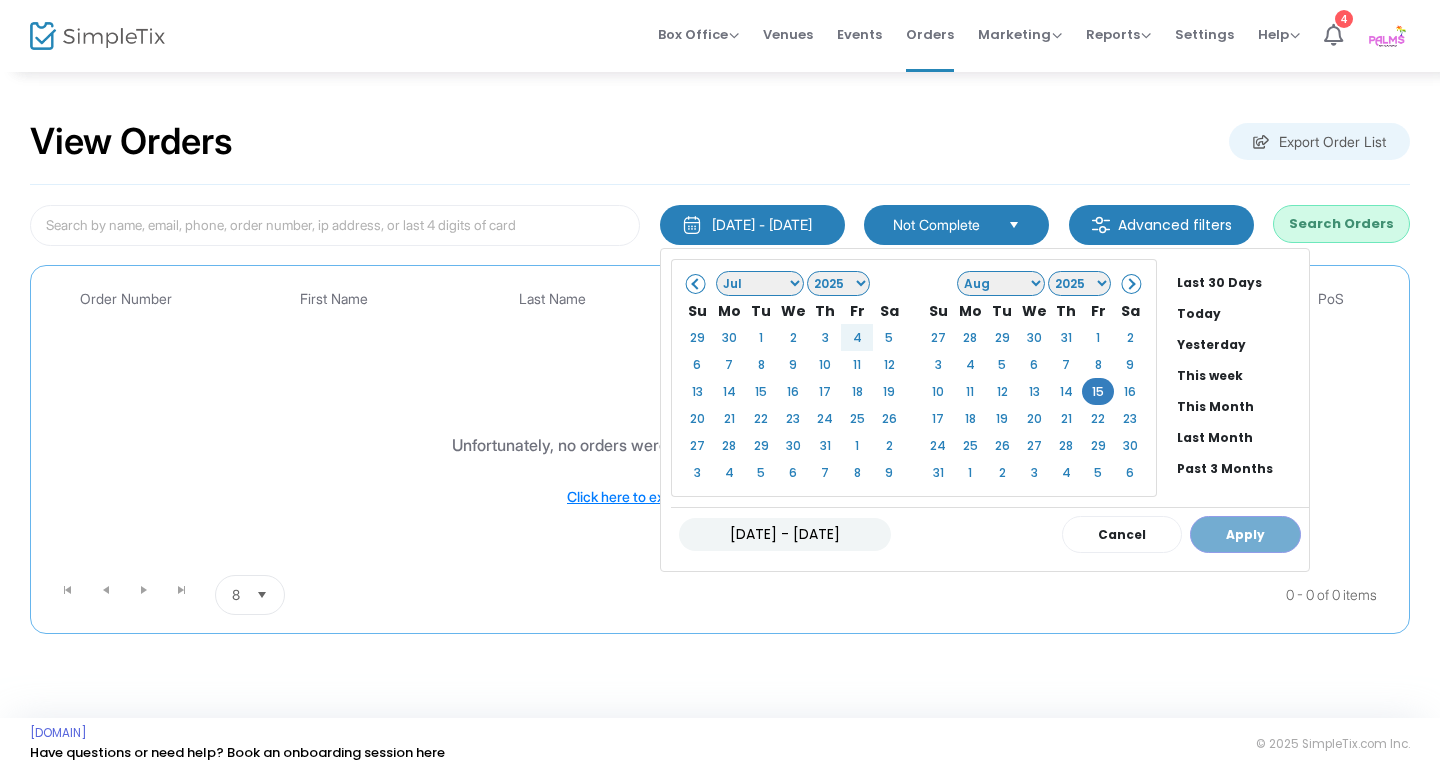 click on "Jan Feb Mar Apr May Jun Jul Aug Sep Oct Nov Dec" 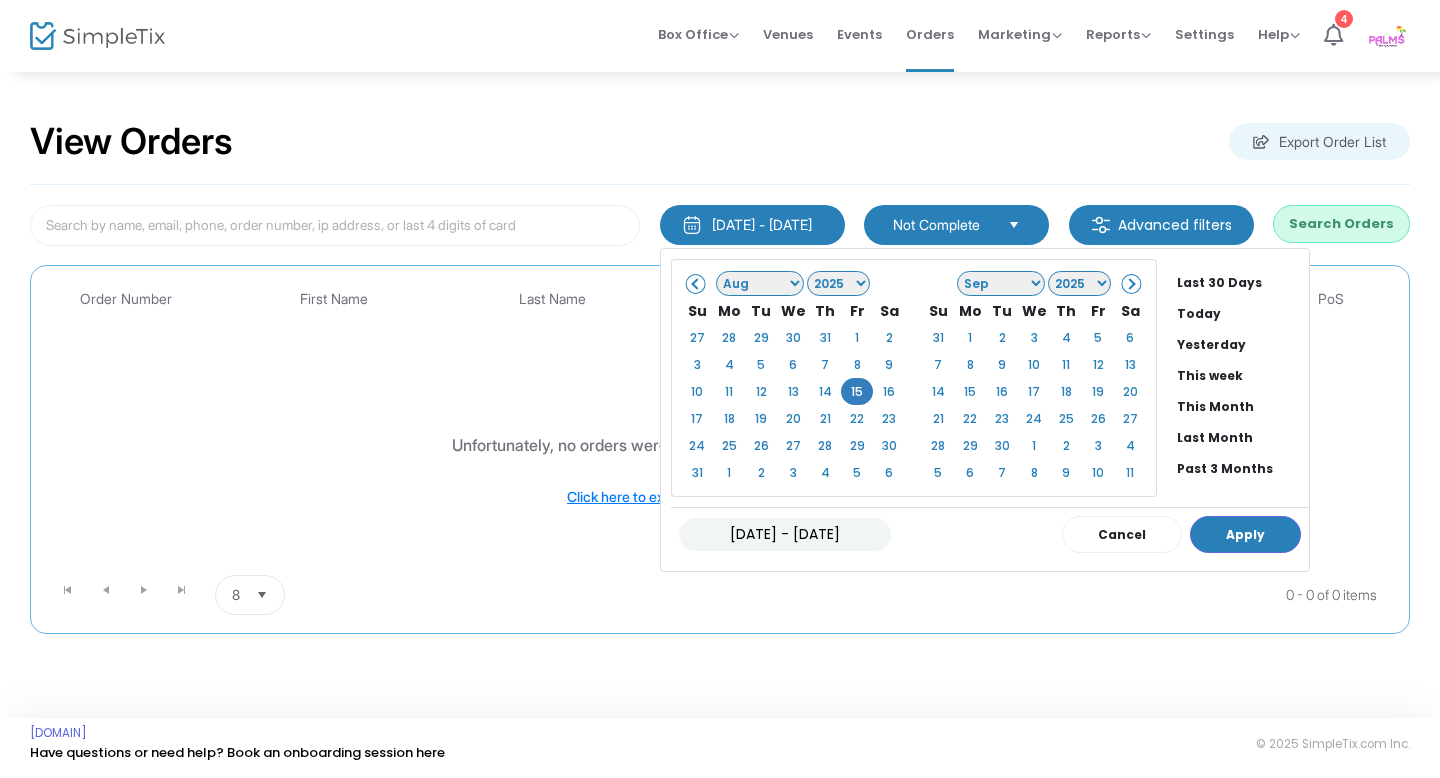 click on "Jan Feb Mar Apr May Jun Jul Aug Sep Oct Nov Dec" 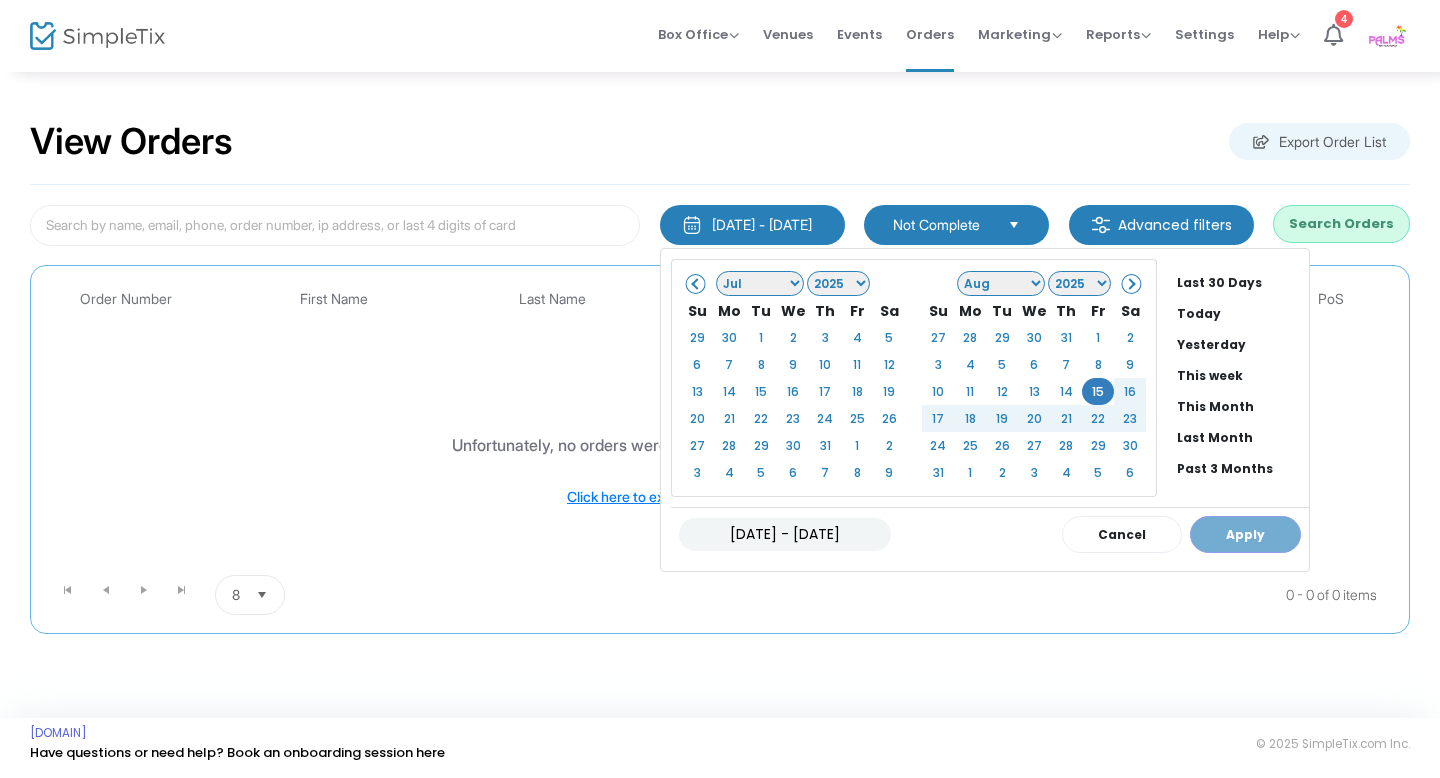 click on "[DATE] - [DATE]
Cancel Apply" 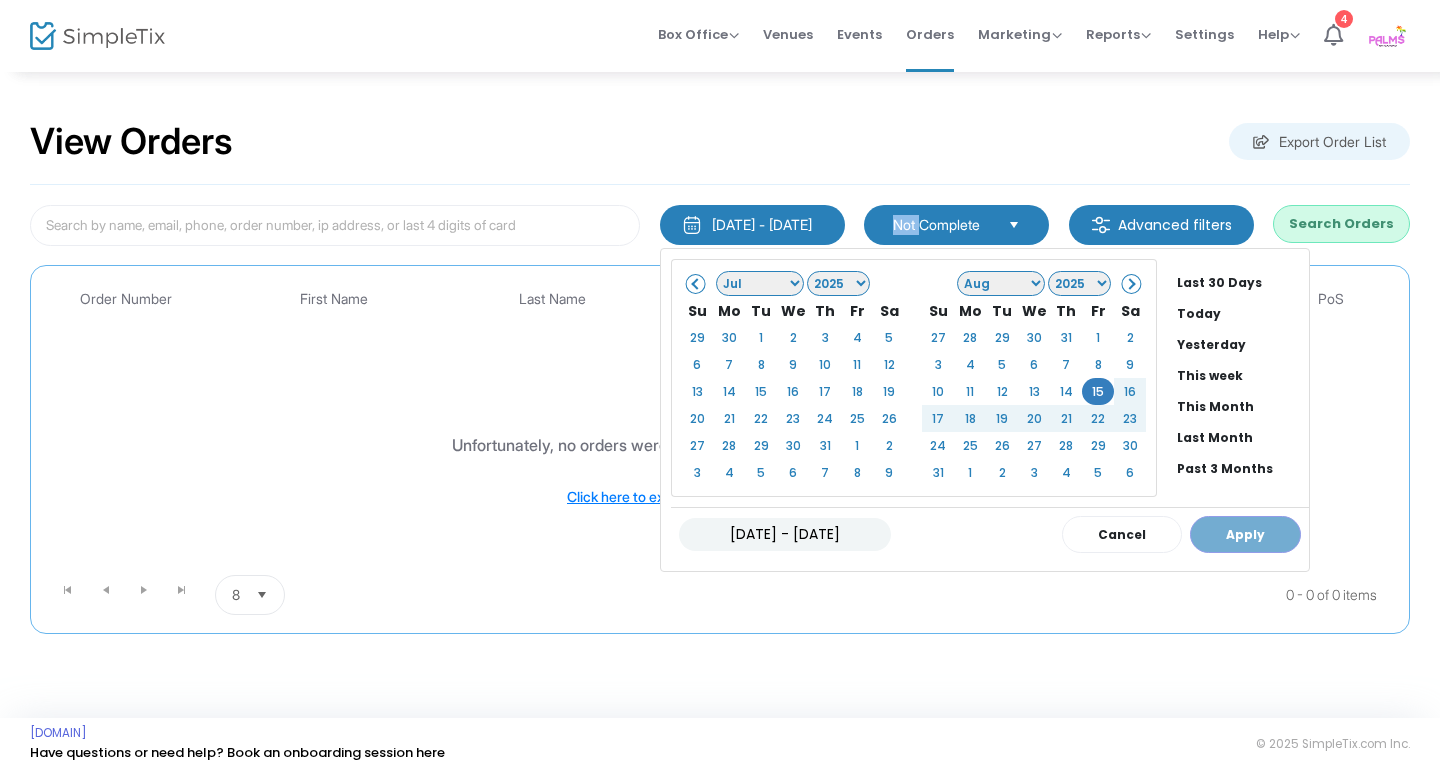 click on "[DATE] - [DATE]
Cancel Apply" 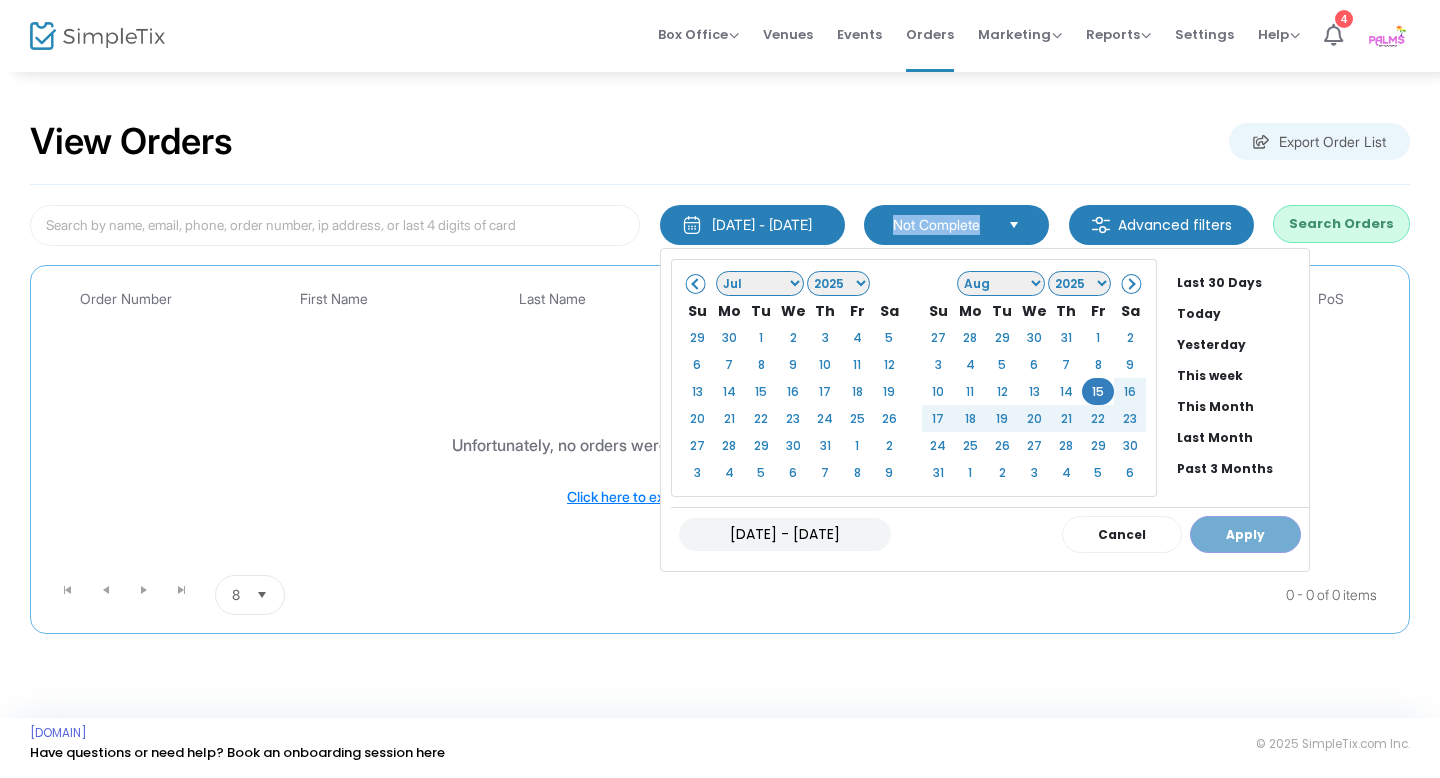 click on "[DATE] - [DATE]
Cancel Apply" 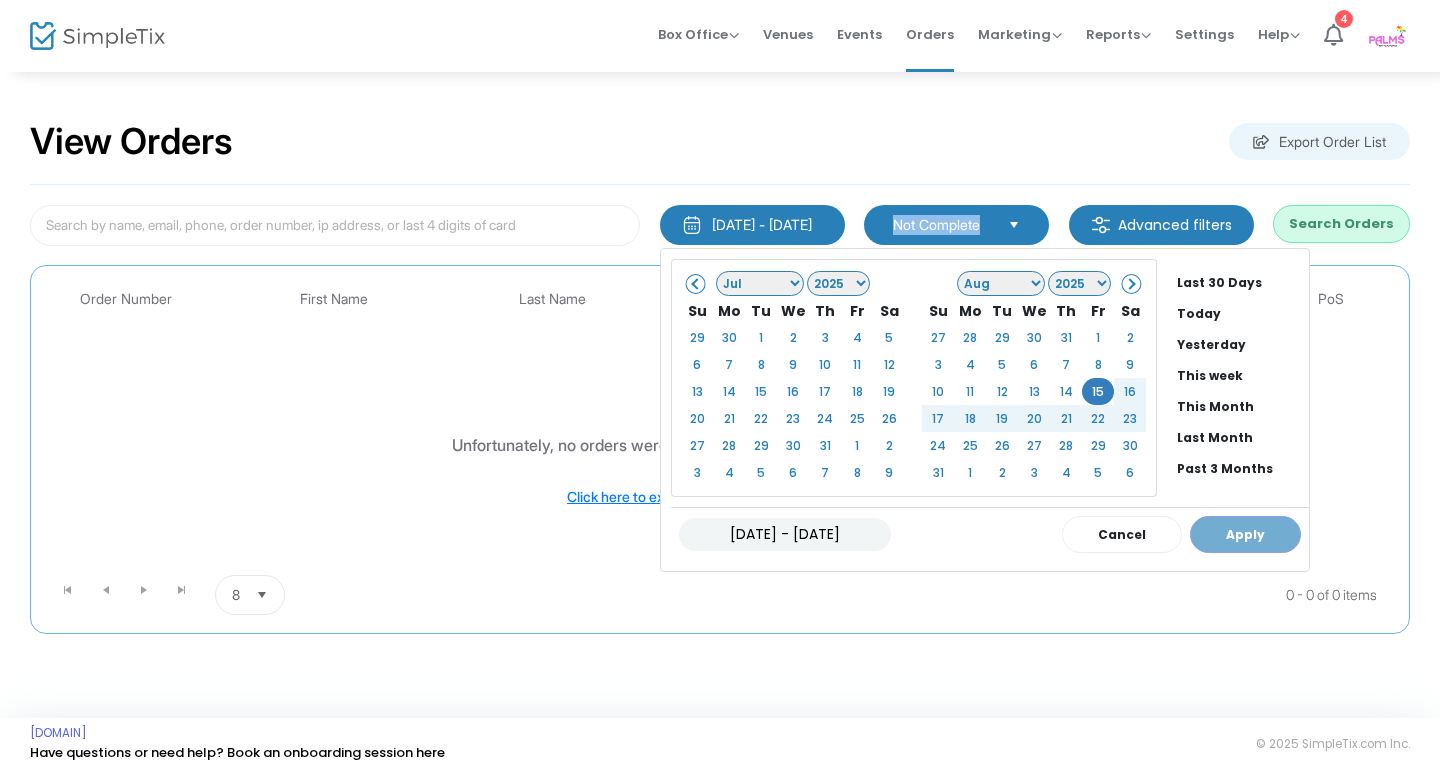 click on "[DATE] - [DATE]
Cancel Apply" 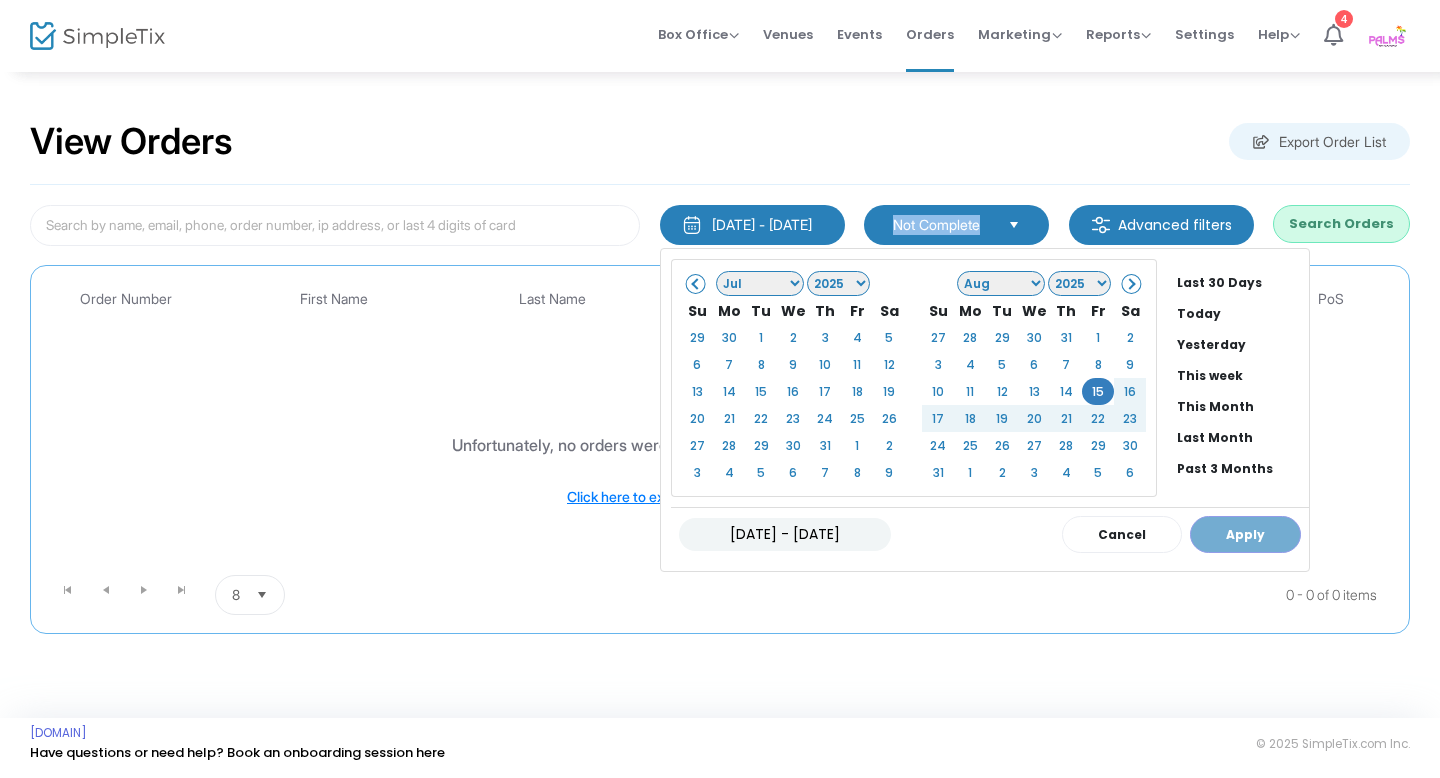 click at bounding box center (1014, 224) 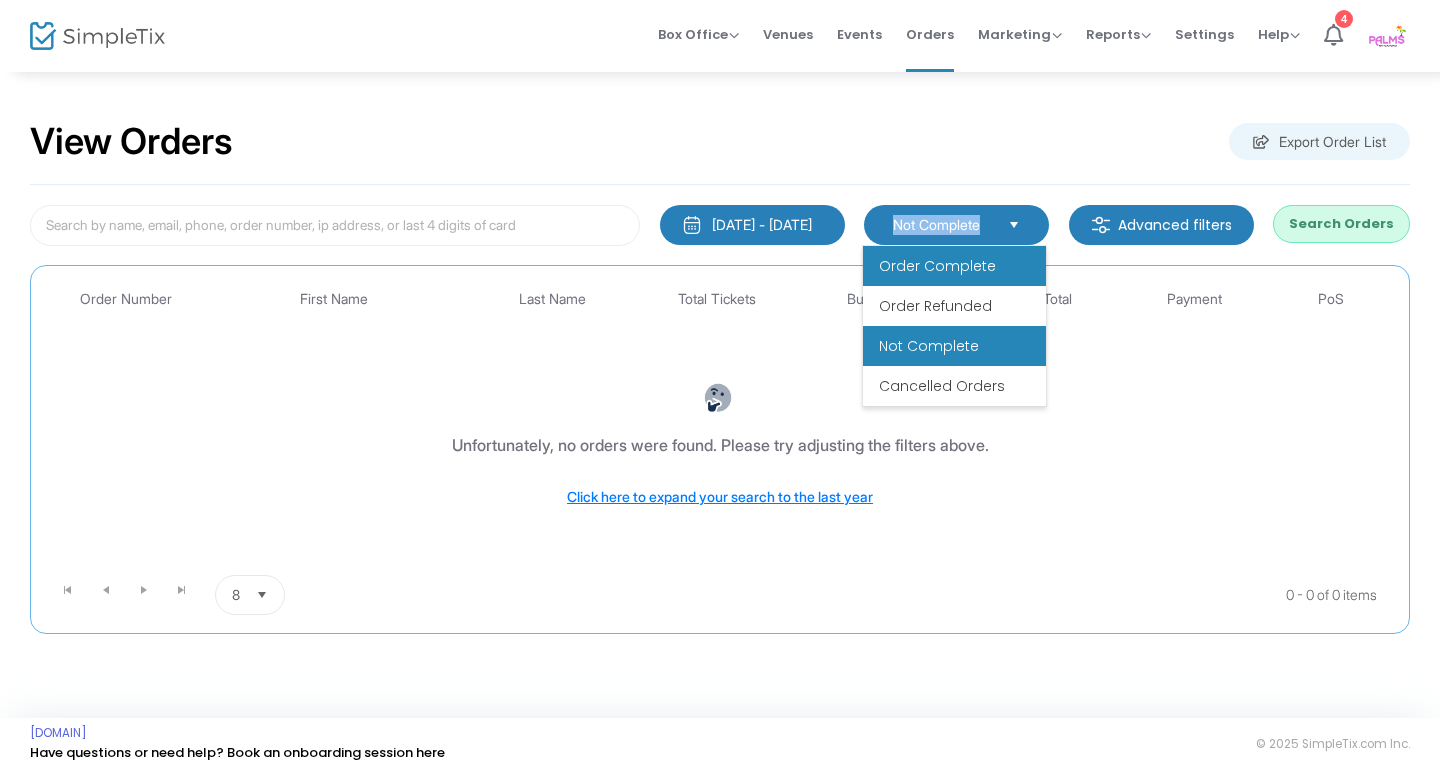 click on "Order Complete" at bounding box center (954, 266) 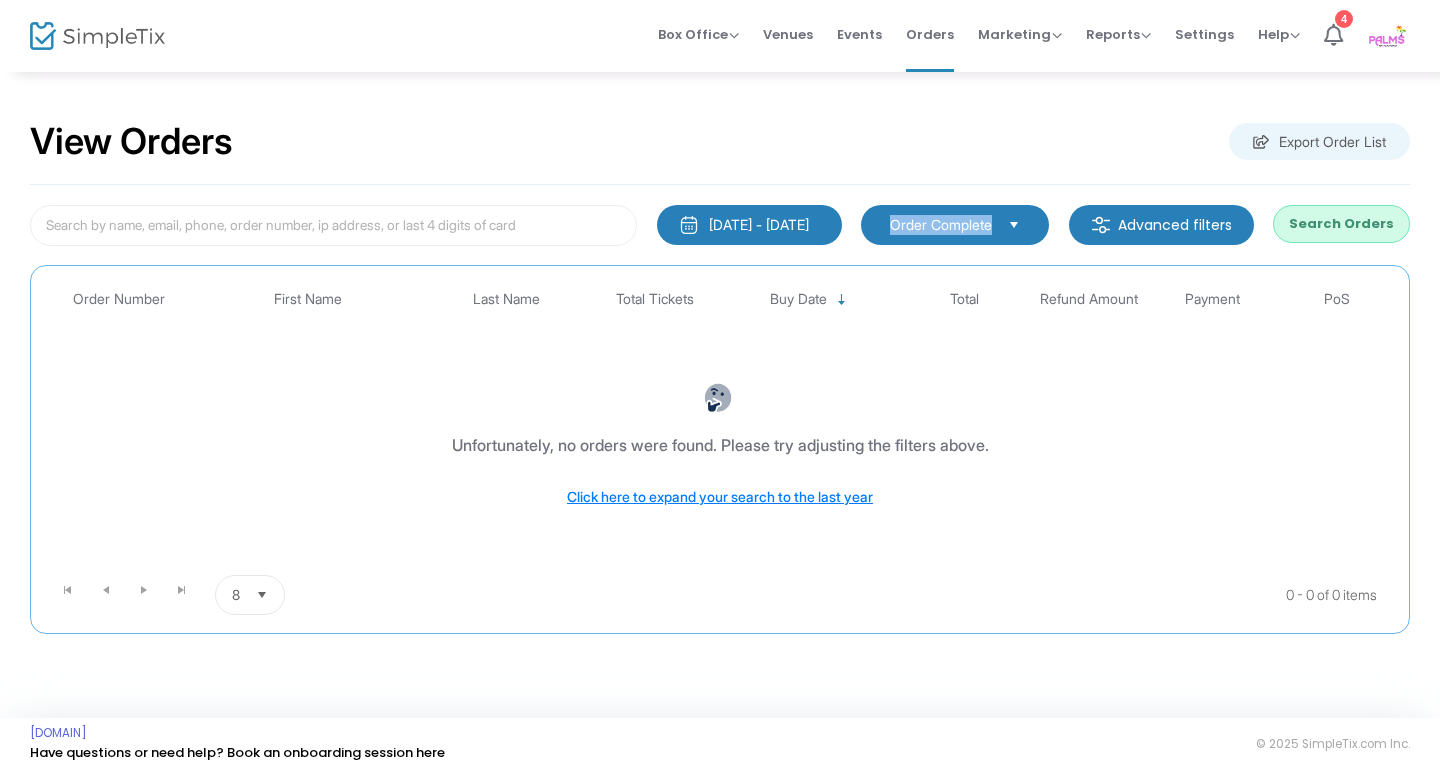 click on "Order Complete" at bounding box center (941, 225) 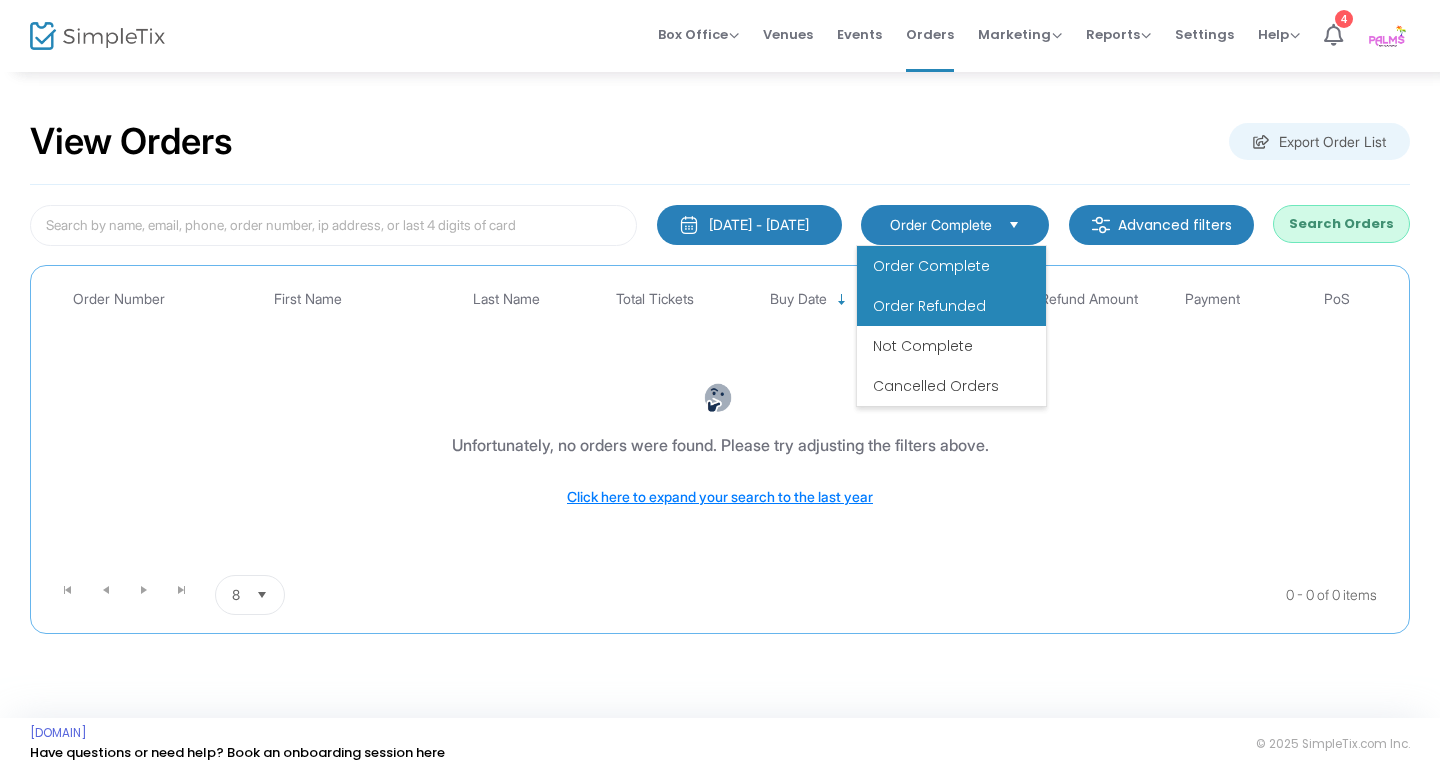click on "Order Refunded" at bounding box center [951, 306] 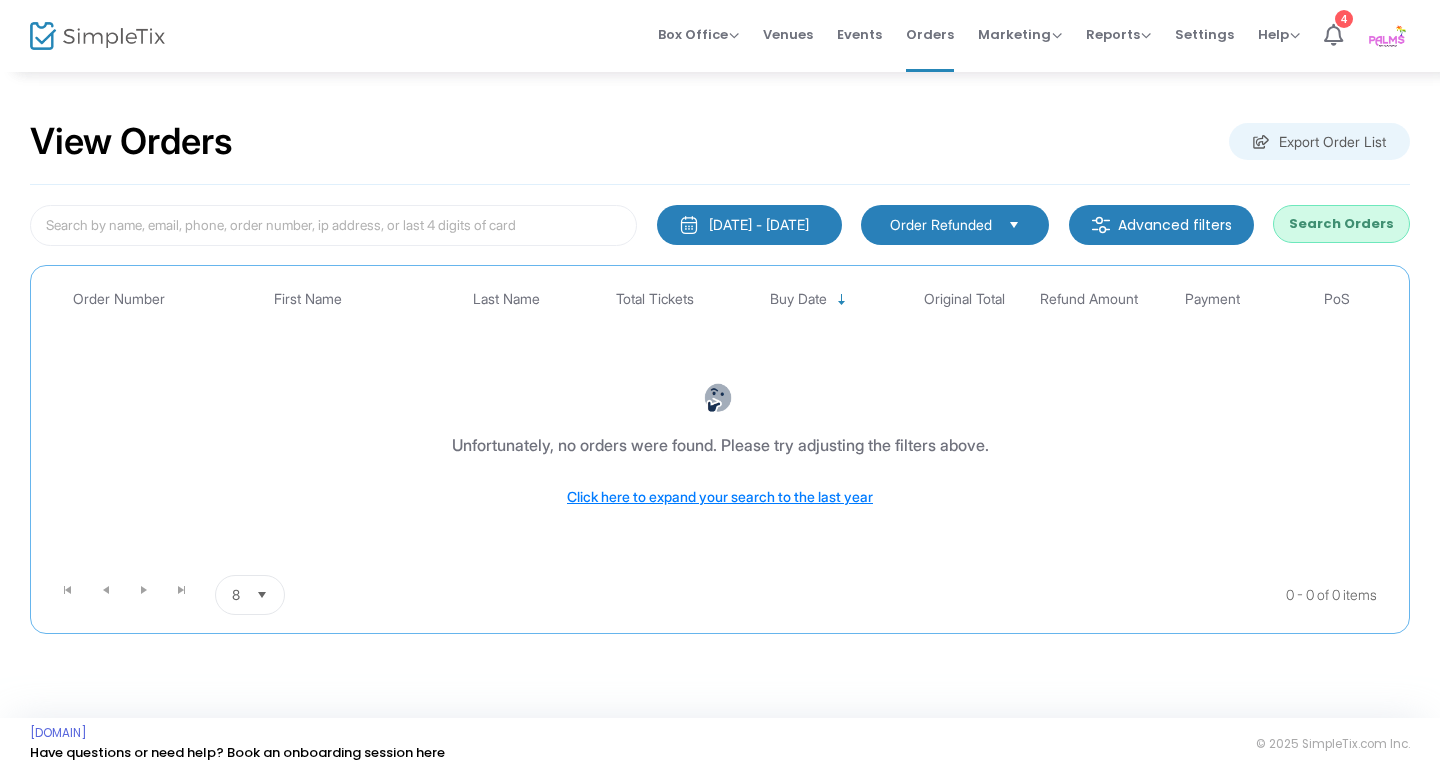 drag, startPoint x: 975, startPoint y: 223, endPoint x: 975, endPoint y: 237, distance: 14 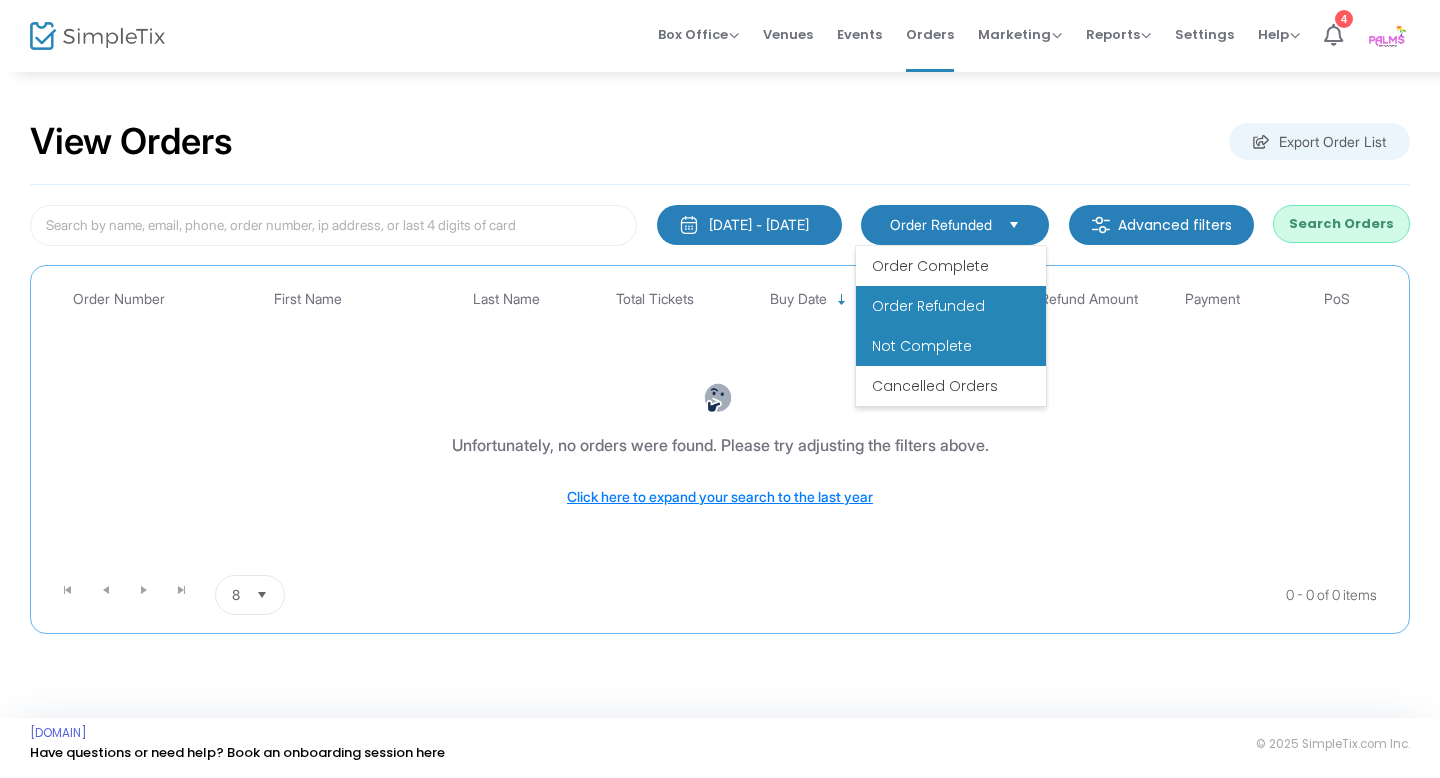 click on "Not Complete" at bounding box center (922, 346) 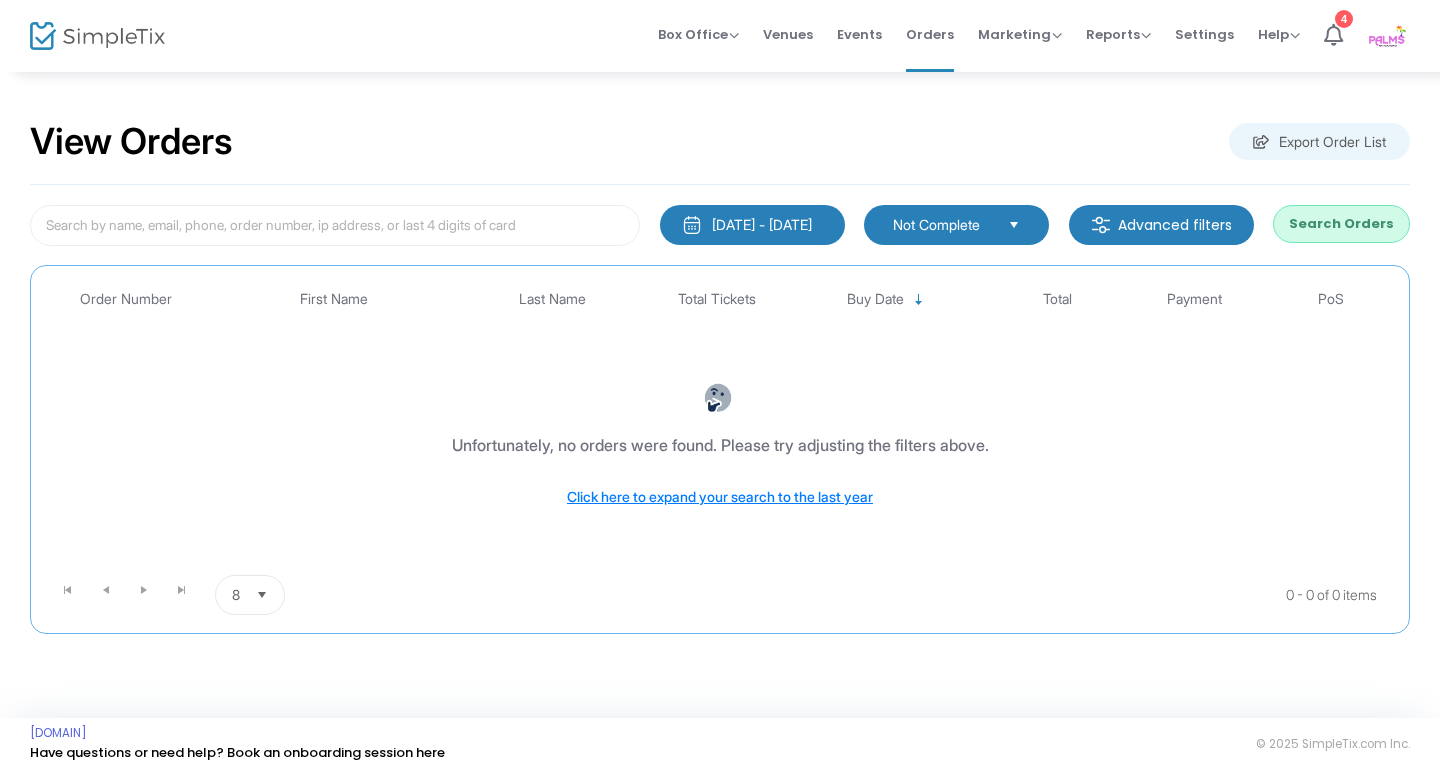 click on "[DATE] - [DATE]" 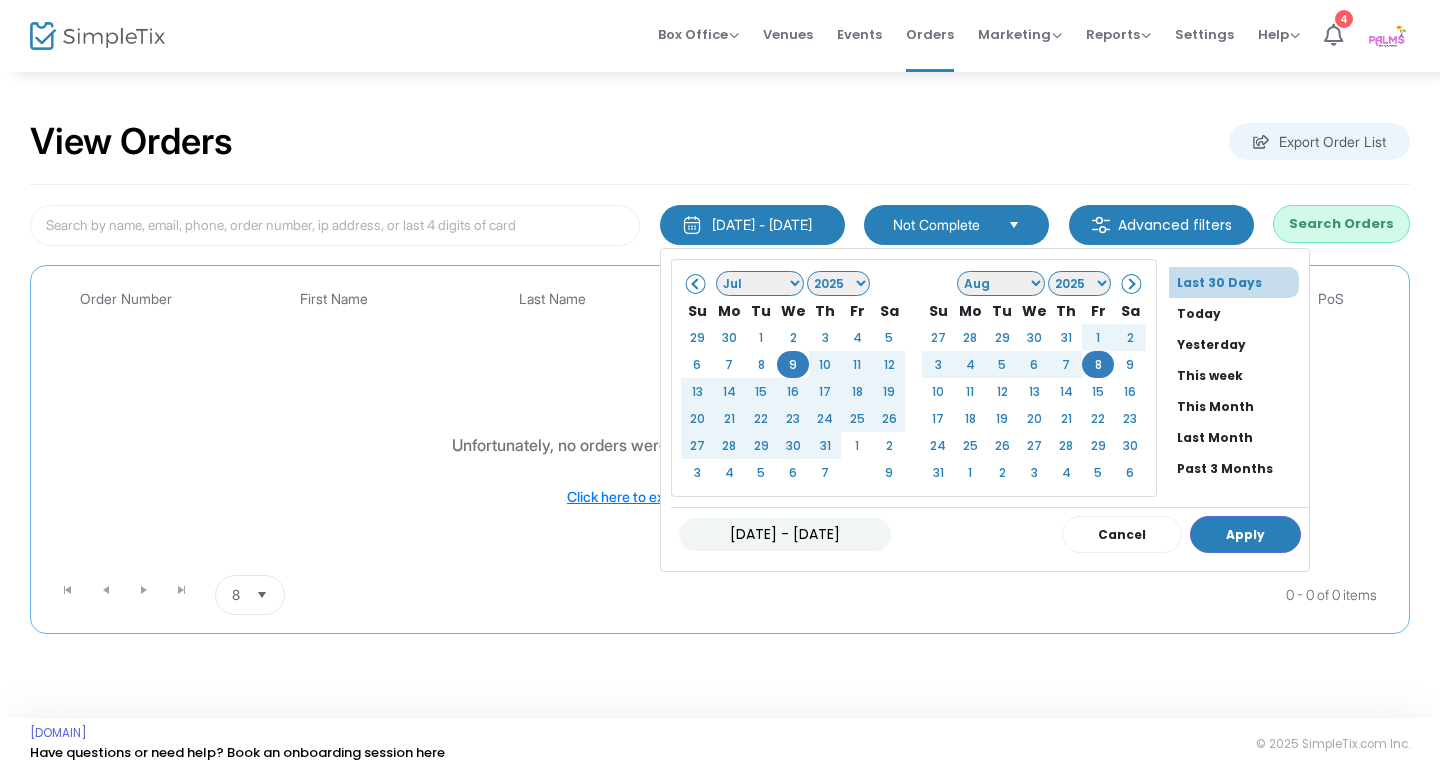 click on "Jan Feb Mar Apr May Jun Jul Aug Sep Oct Nov Dec" 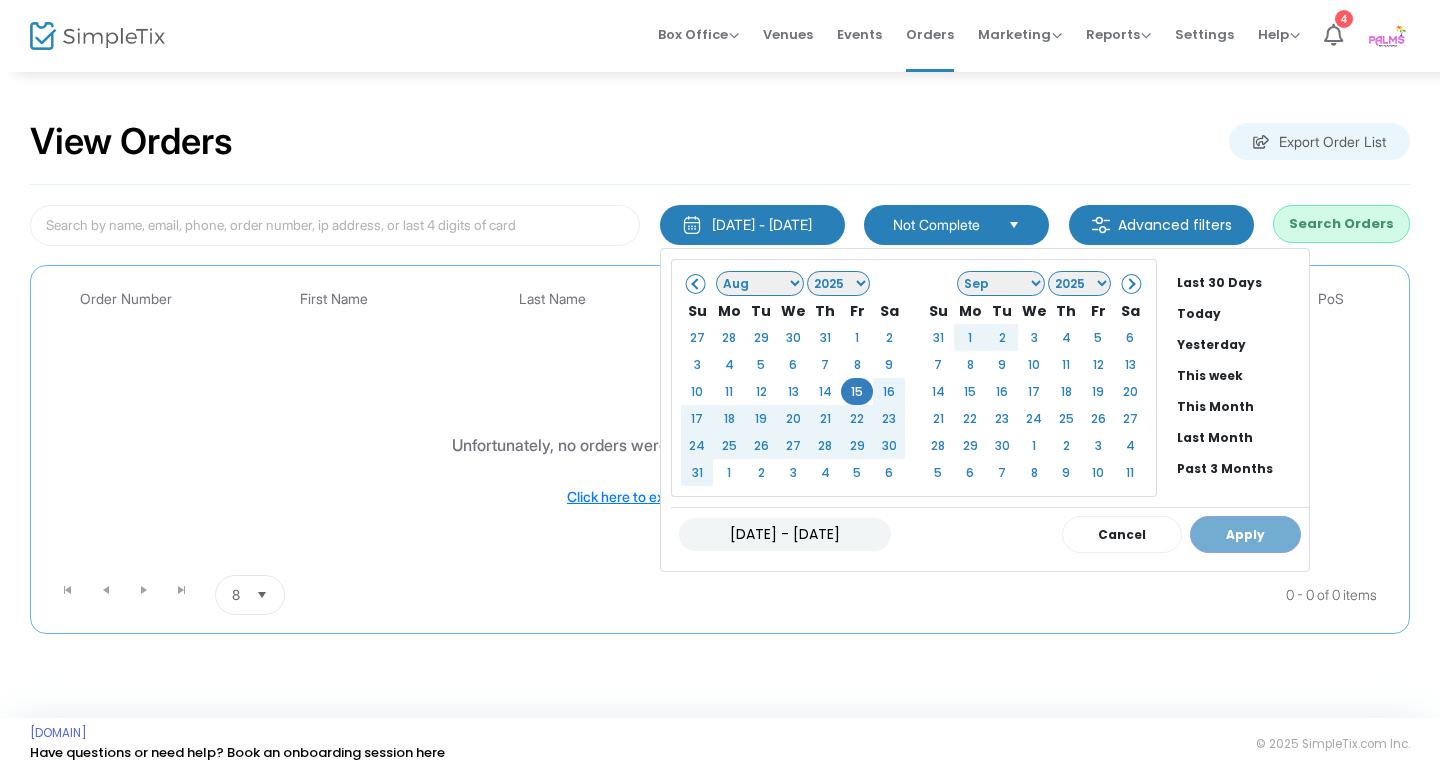 click on "Jan Feb Mar Apr May Jun Jul Aug Sep Oct Nov Dec" 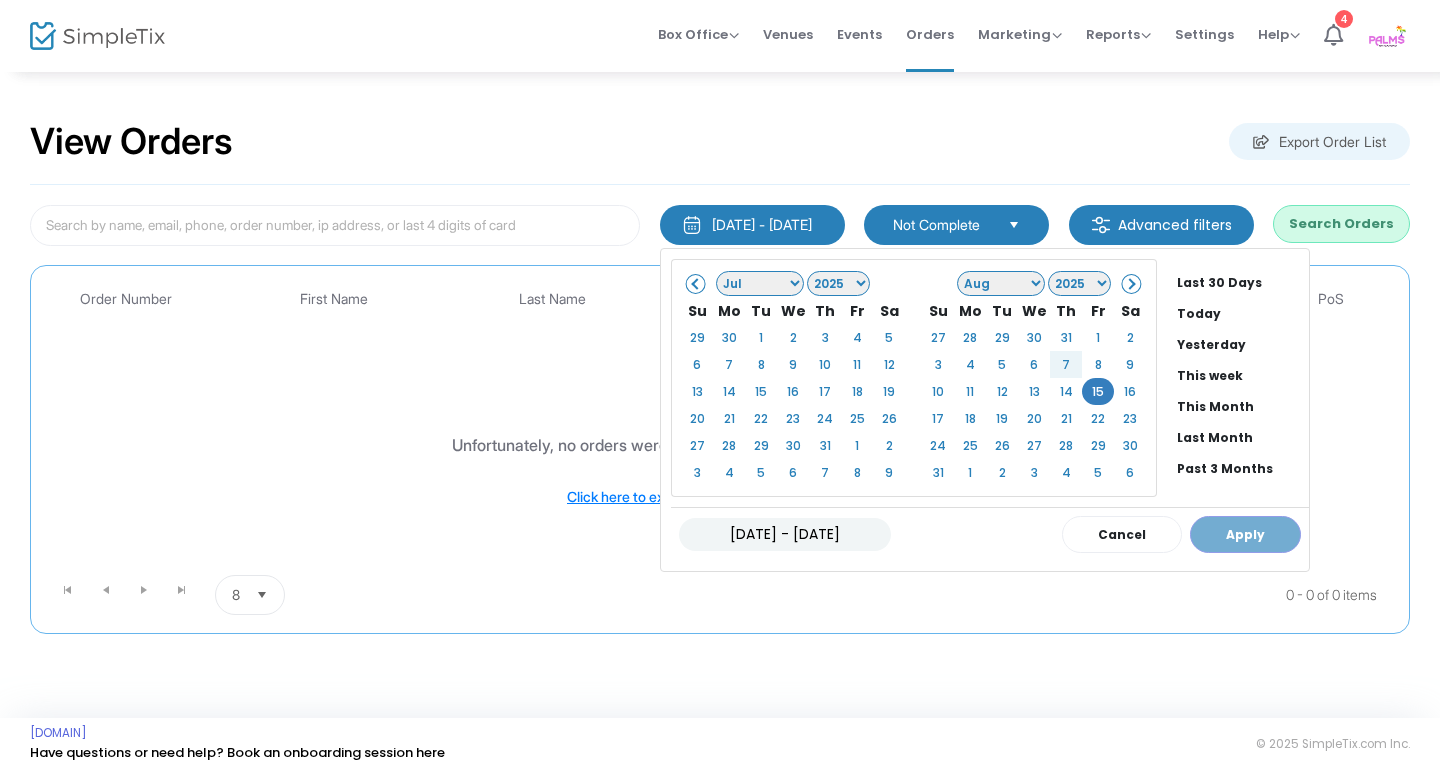 click on "[DATE] - [DATE]" 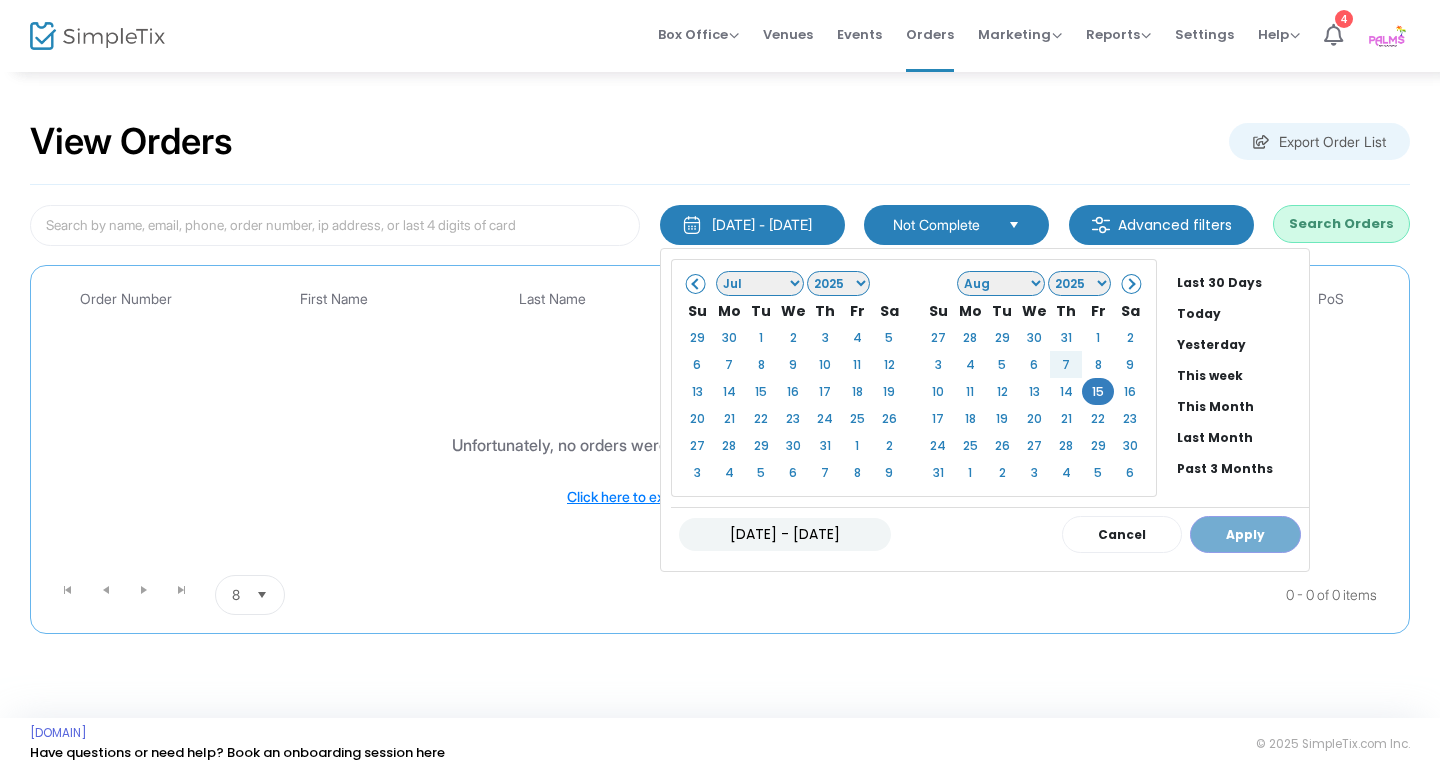 click on "[DATE] - [DATE]" 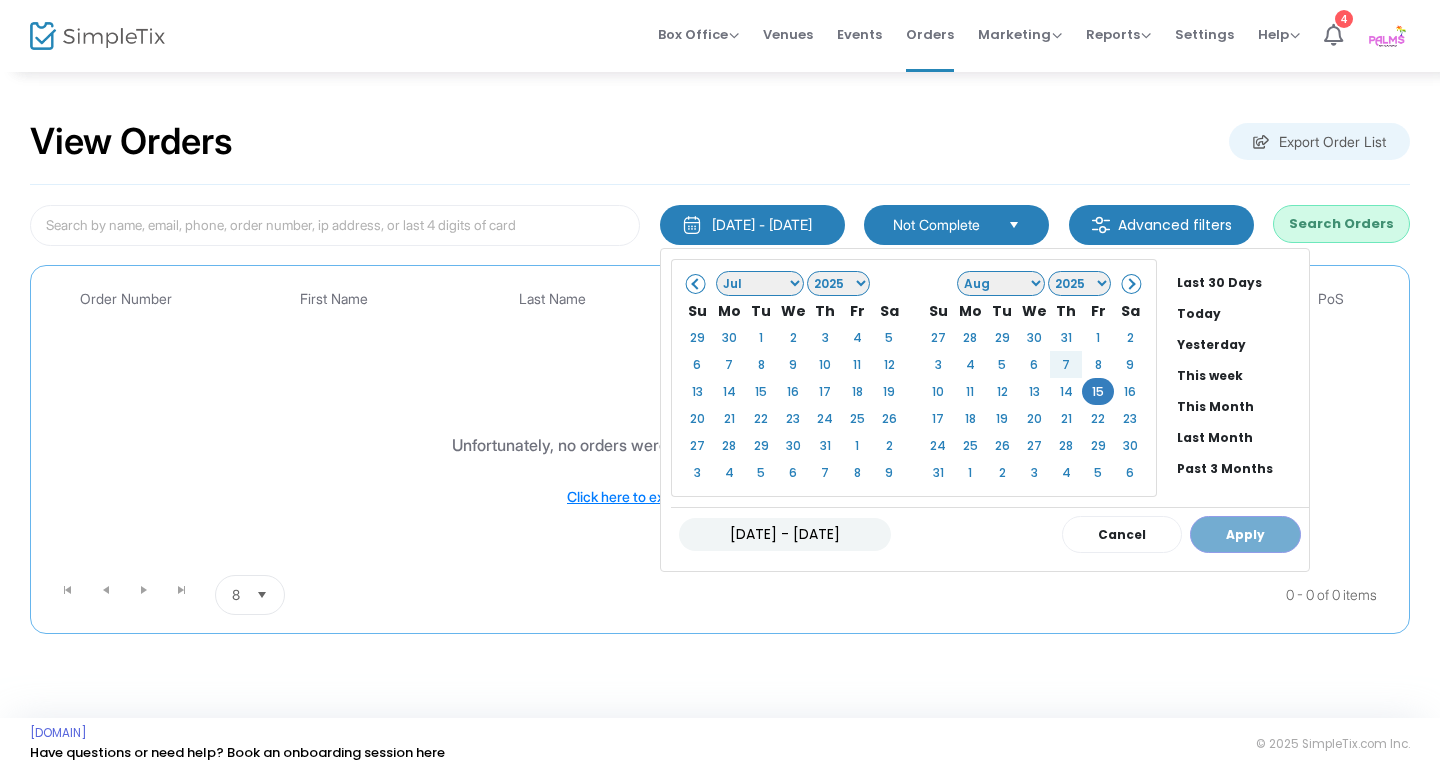 click on "[DATE] - [DATE]" 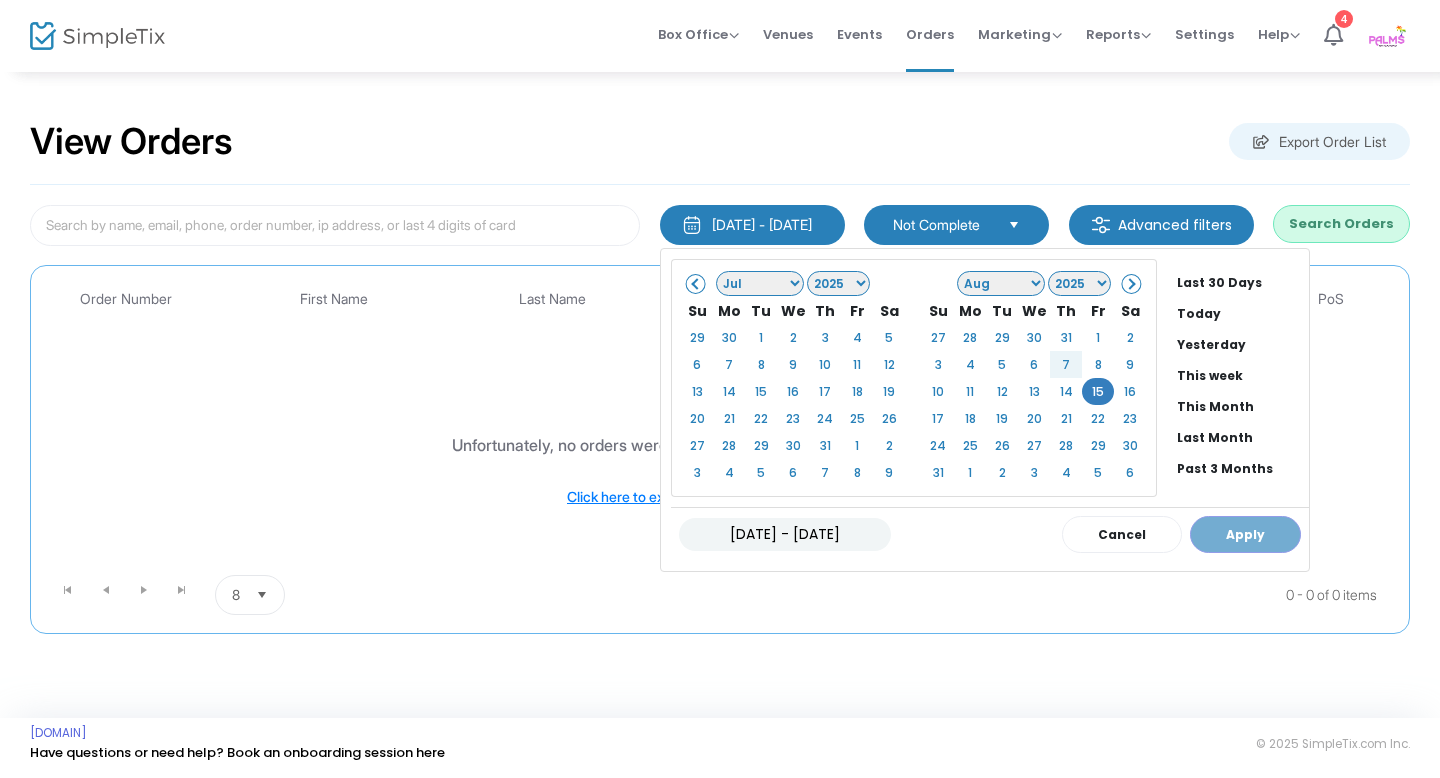 type on "[DATE] - [DATE]" 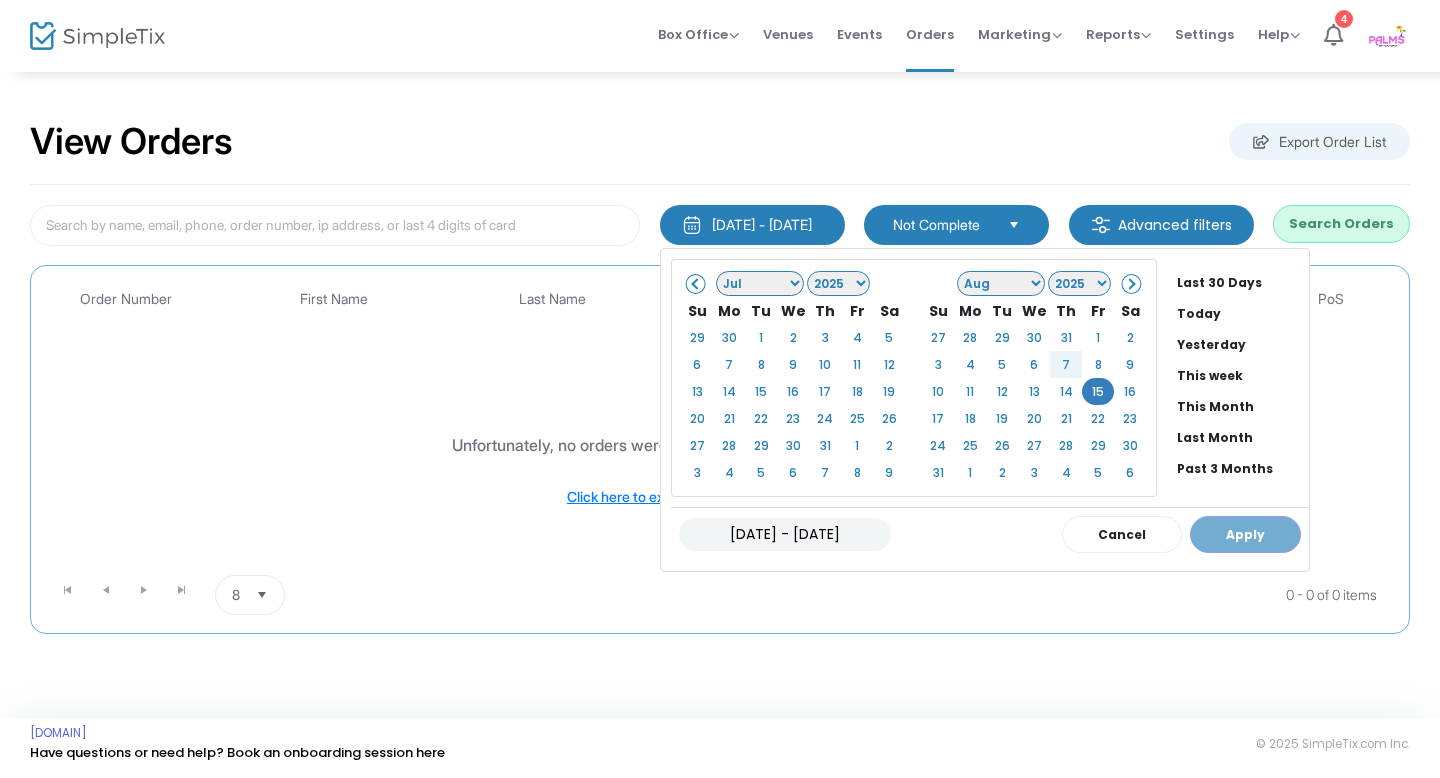 click on "[DATE] - [DATE]
Cancel Apply" 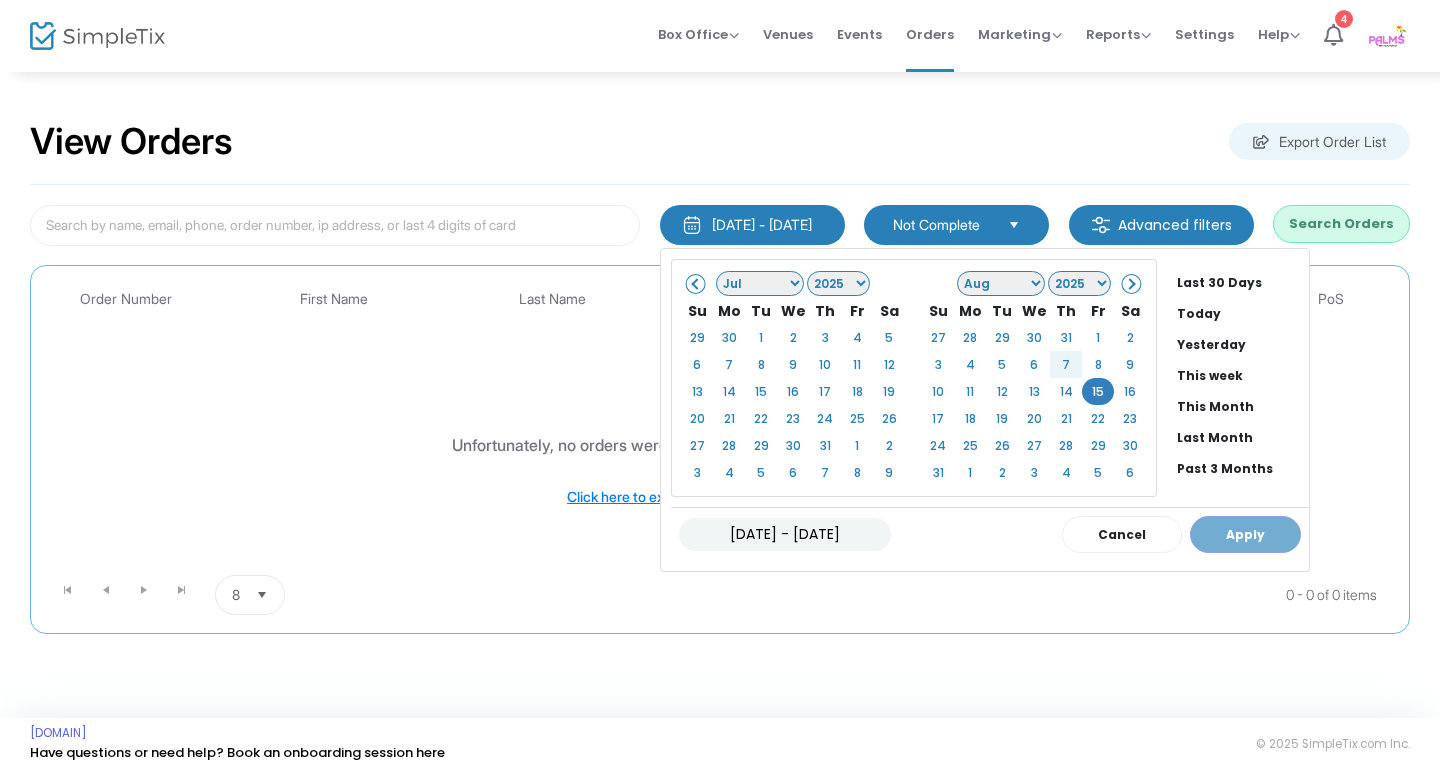 click on "[DATE] - [DATE]" 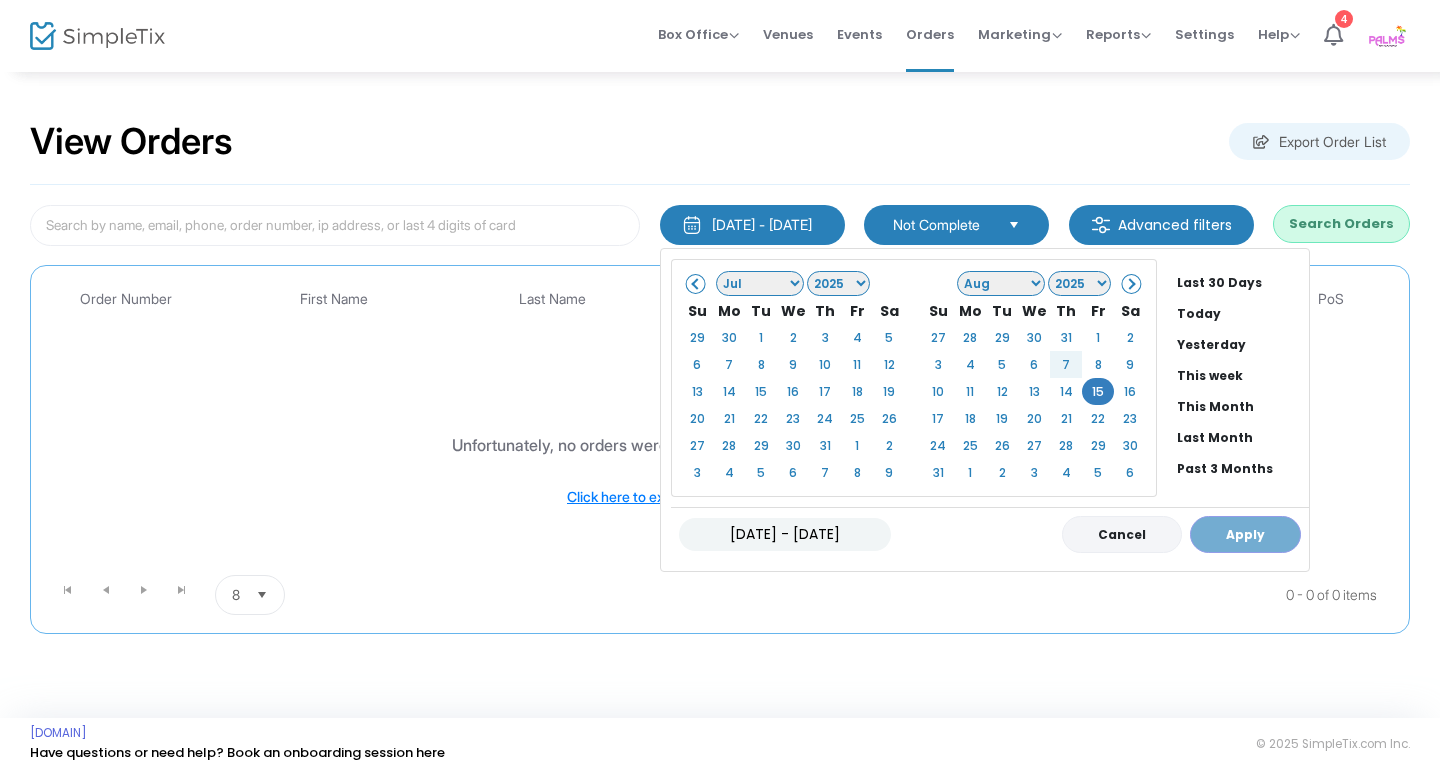 type 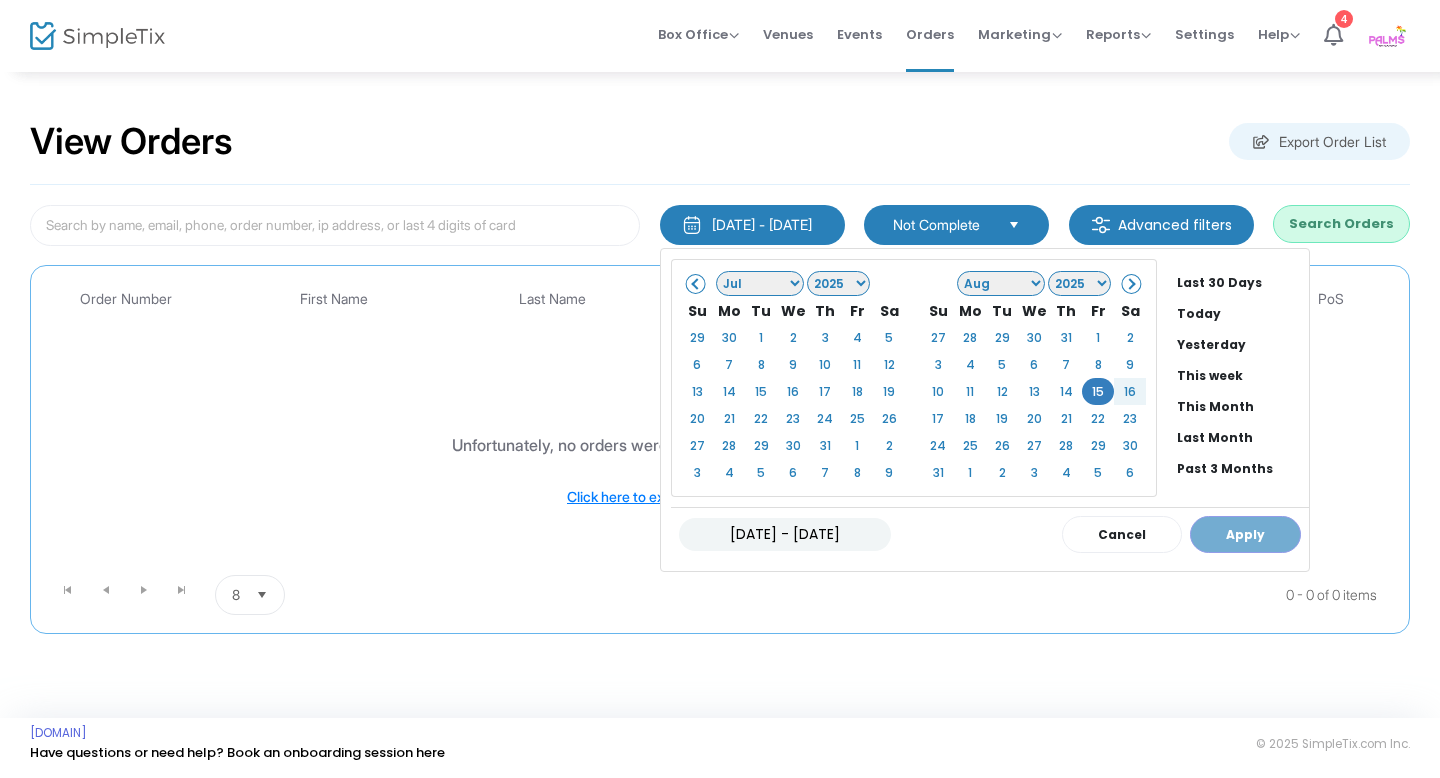 click on "[DATE] - [DATE]" 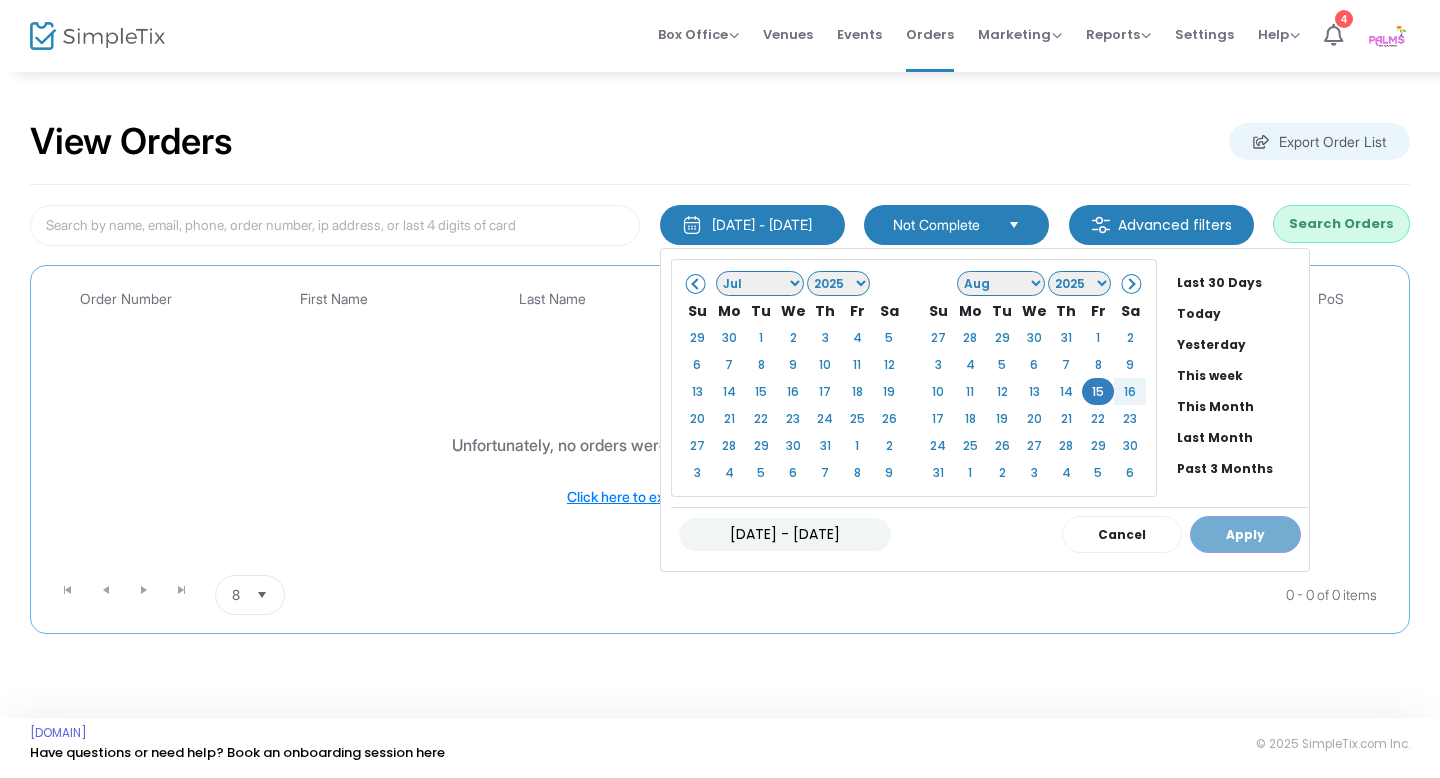 click on "[DATE] - [DATE]" 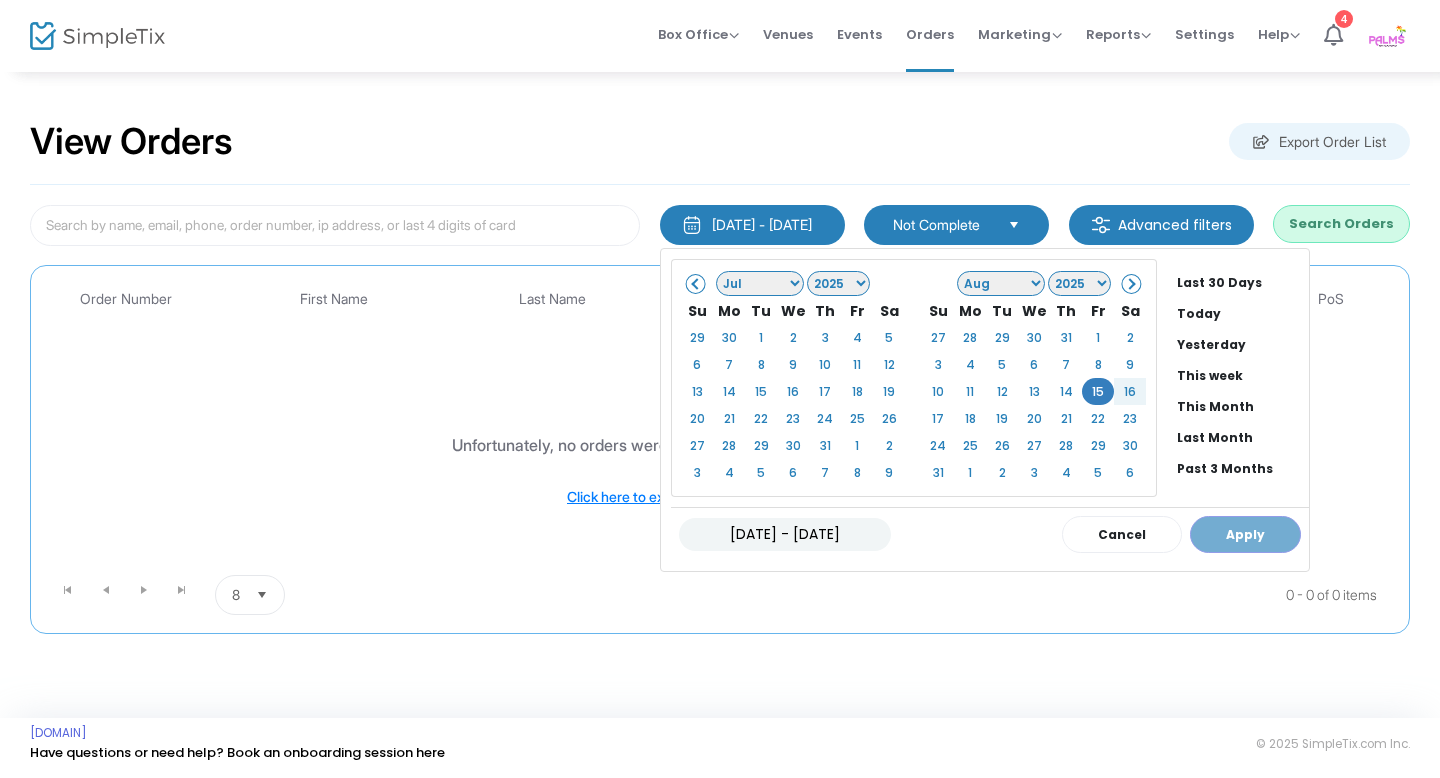 type on "[DATE] - [DATE]" 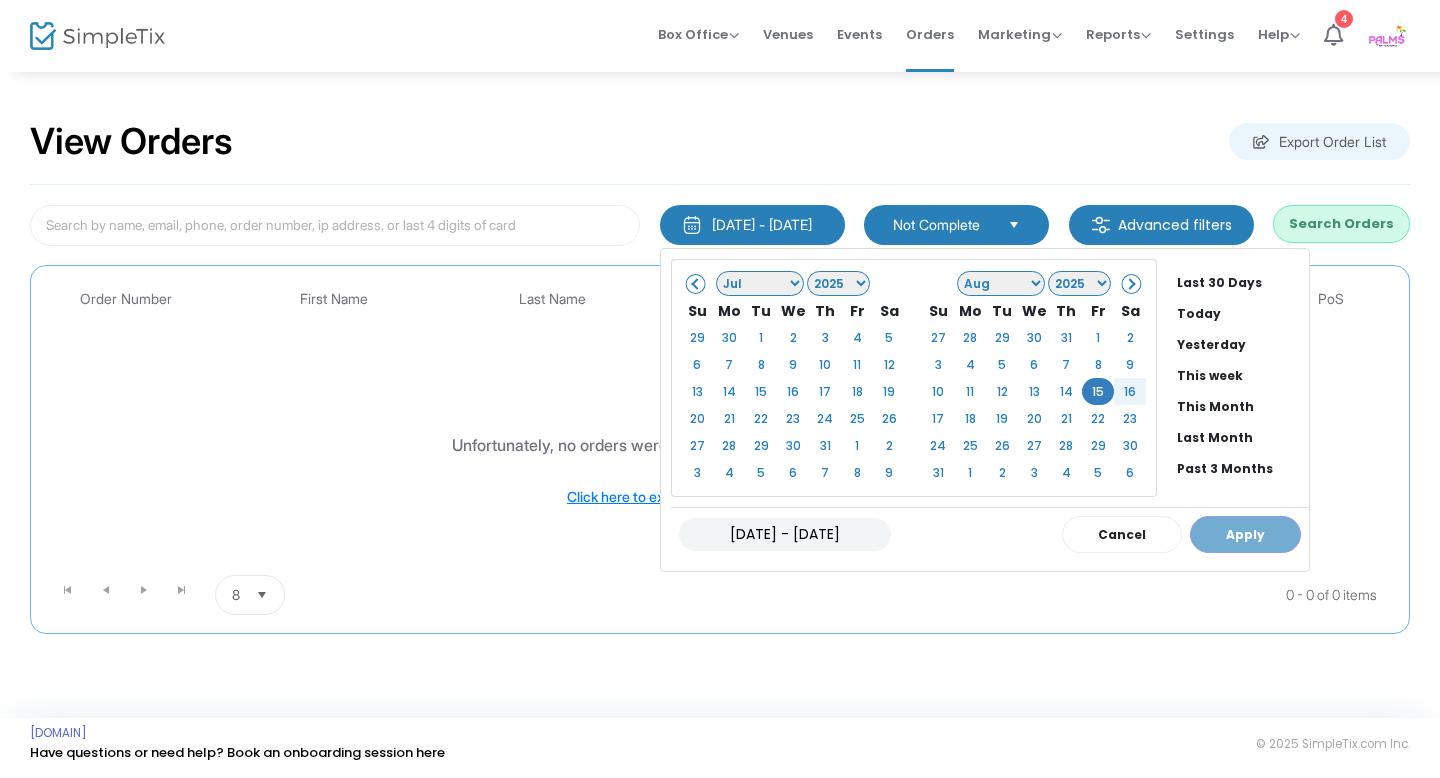click on "[DATE] - [DATE]
Cancel Apply" 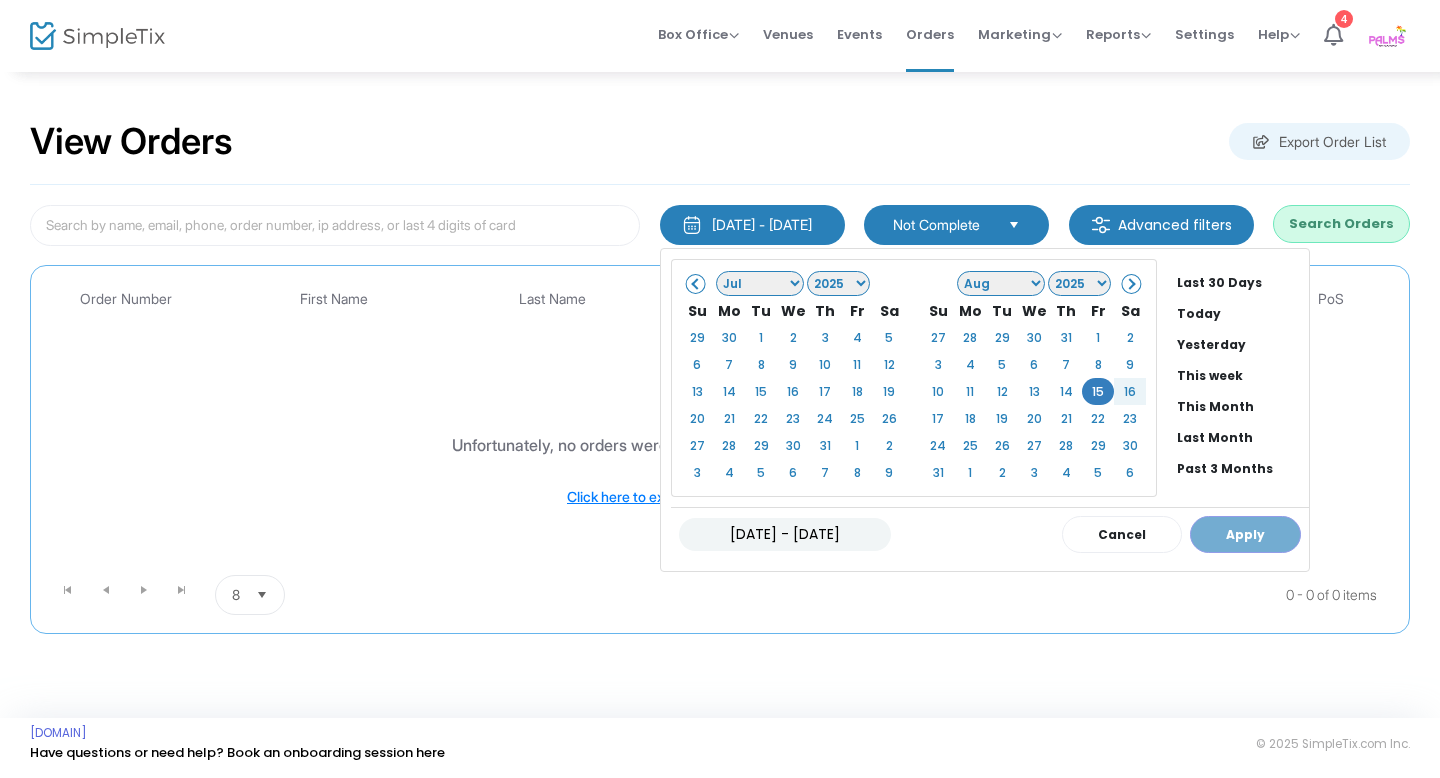 click on "[DATE] - [DATE]
Cancel Apply" 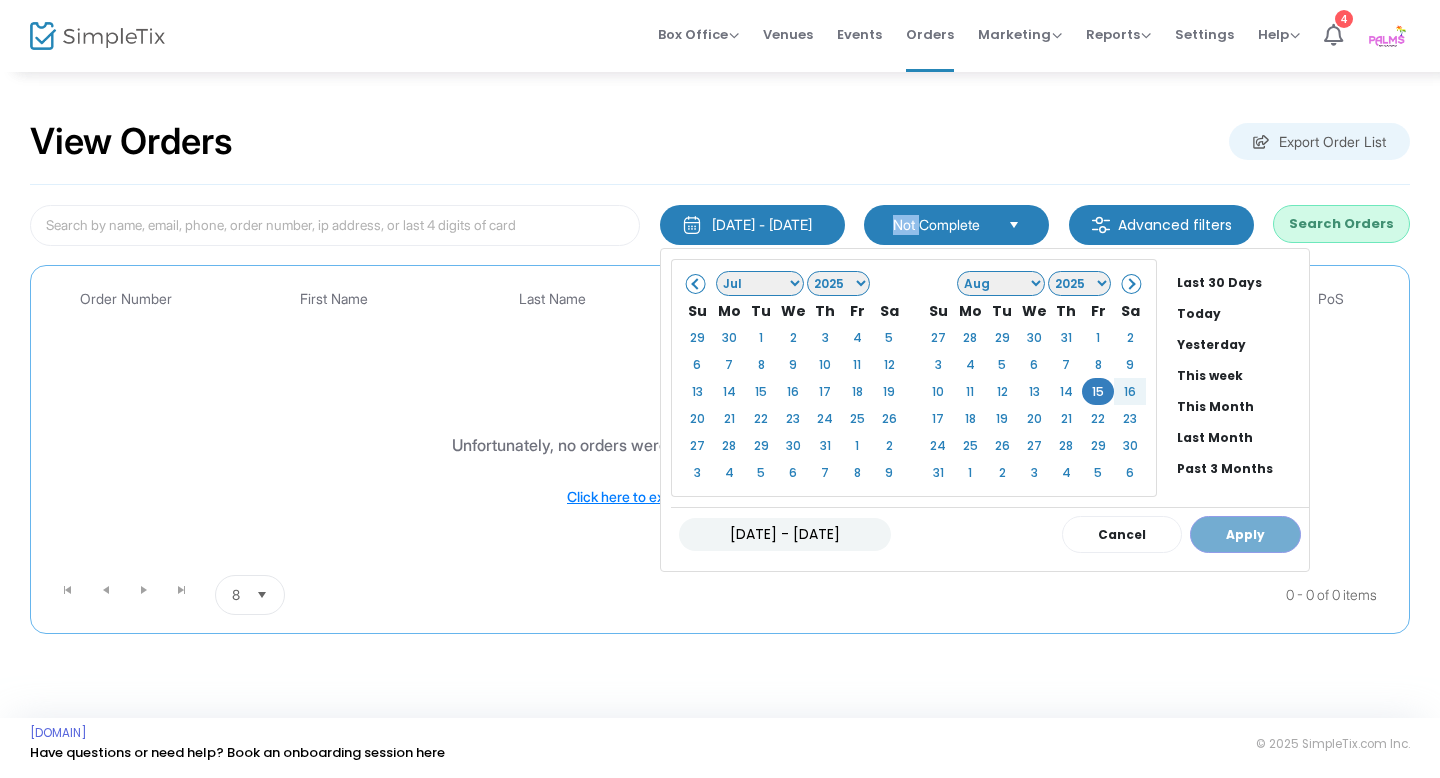 click on "[DATE] - [DATE]
Cancel Apply" 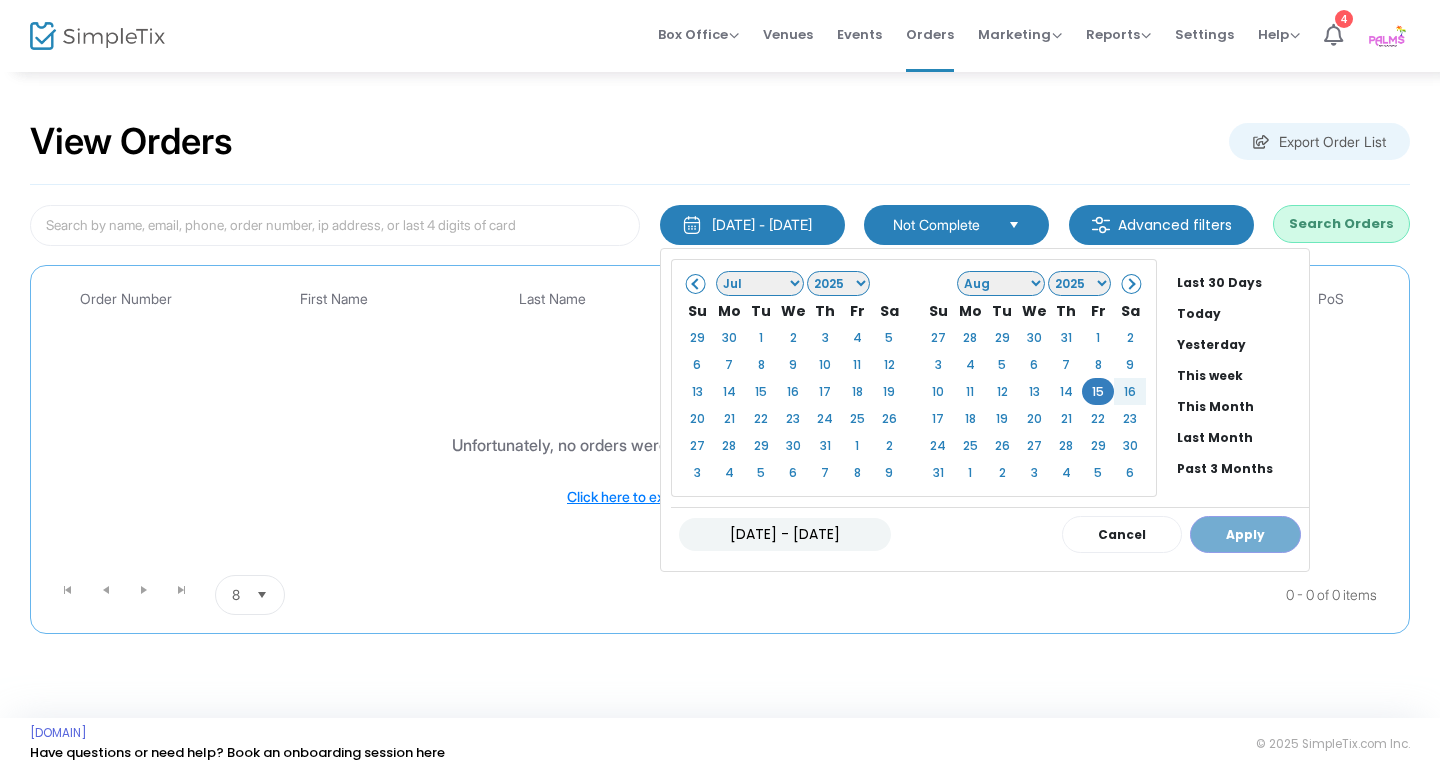 click on "[DATE] - [DATE]
Cancel Apply" 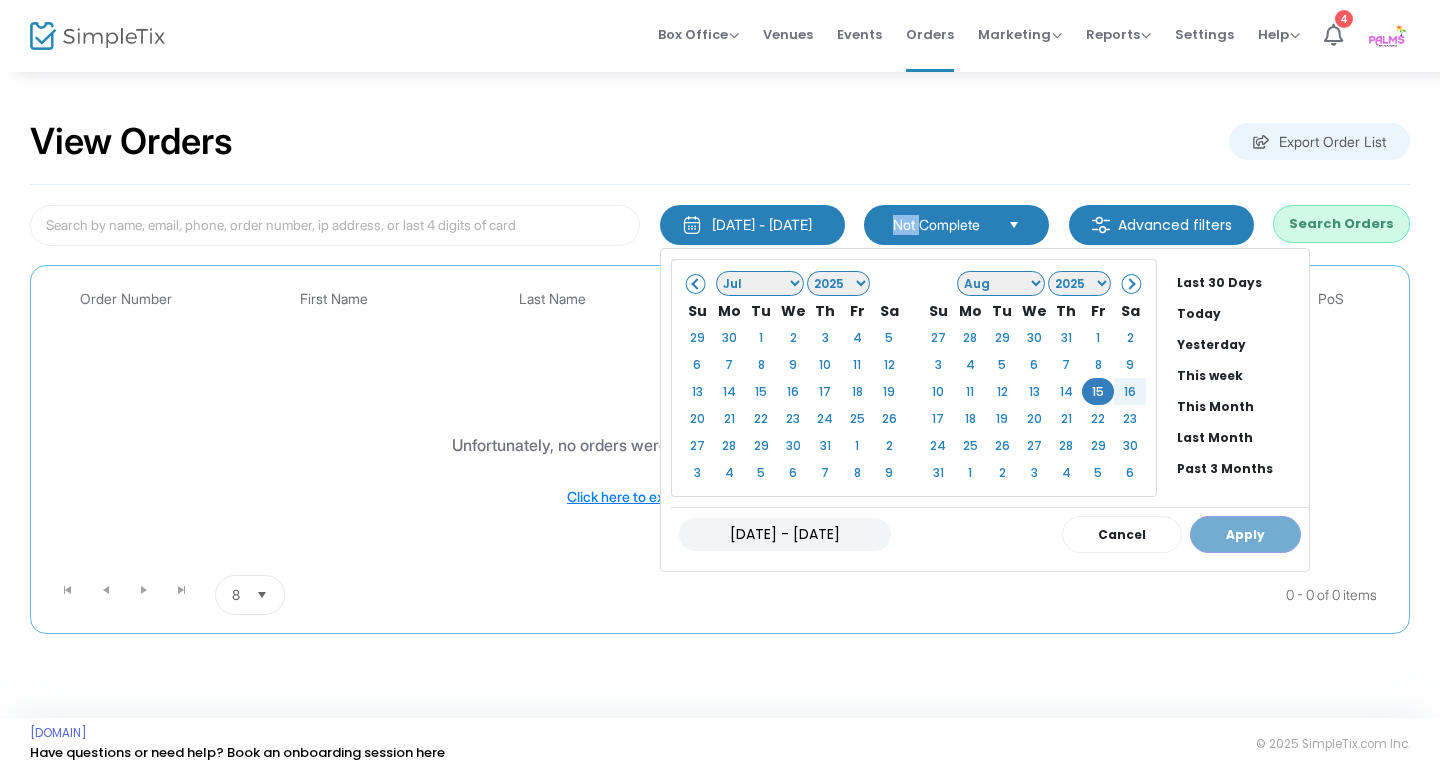 click on "[DATE] - [DATE]
Cancel Apply" 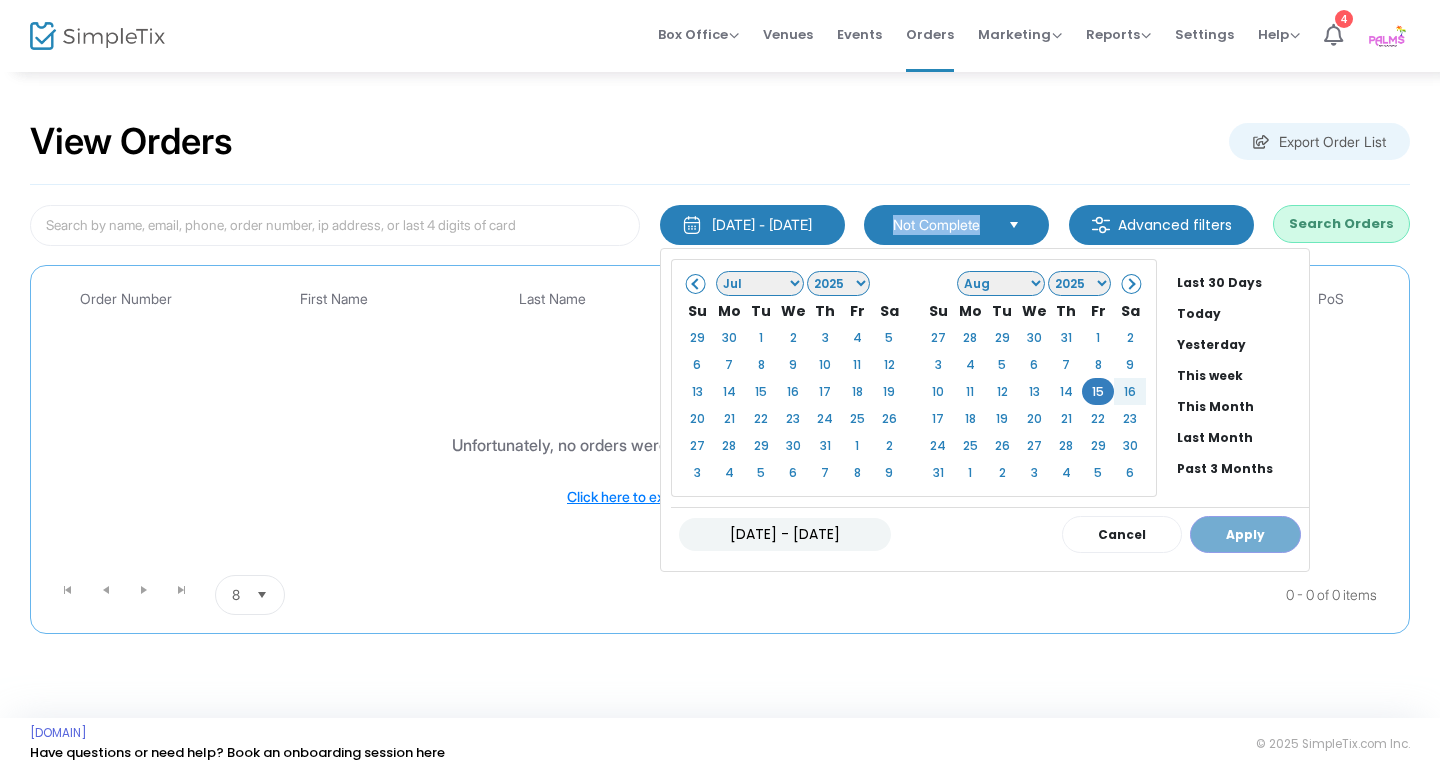 click on "[DATE] - [DATE]
Cancel Apply" 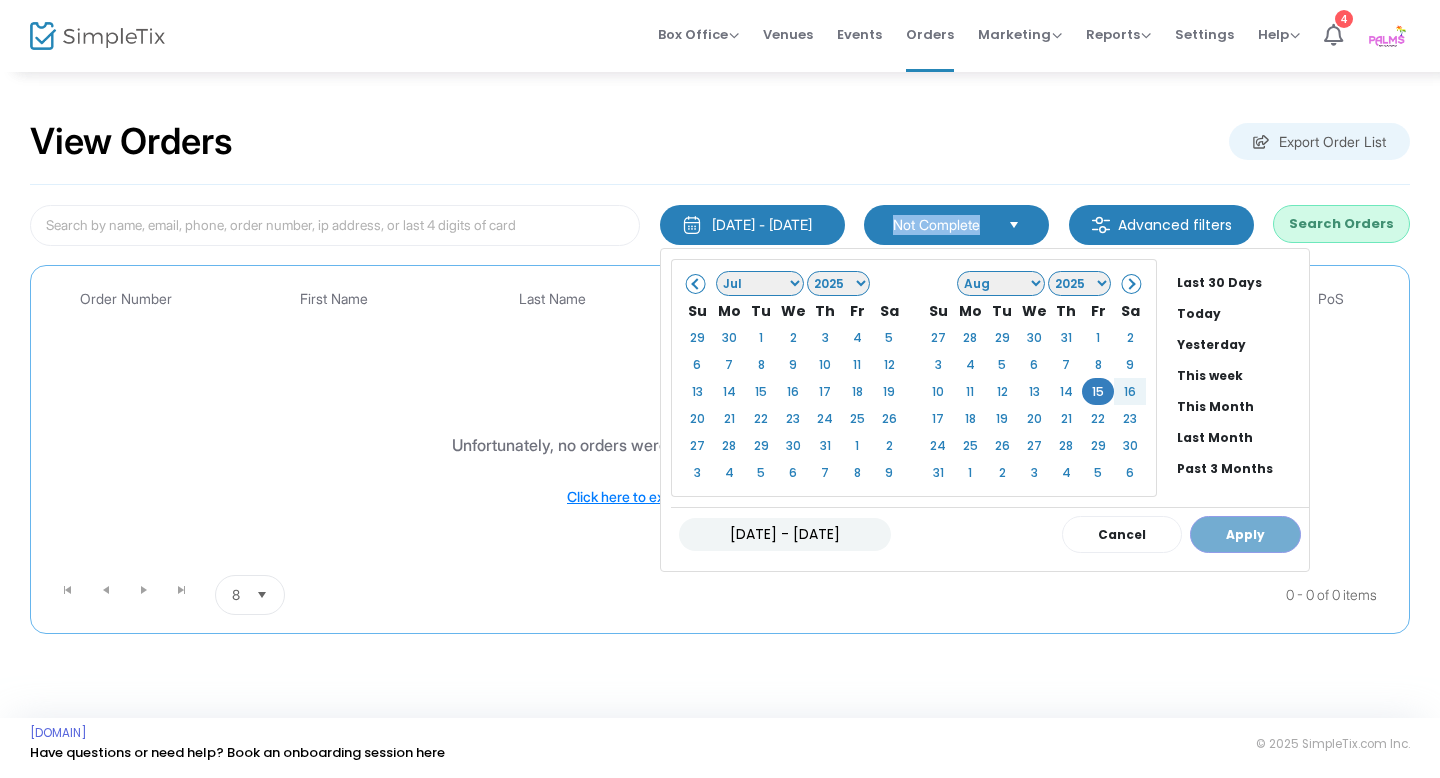click on "[DATE] - [DATE]
Cancel Apply" 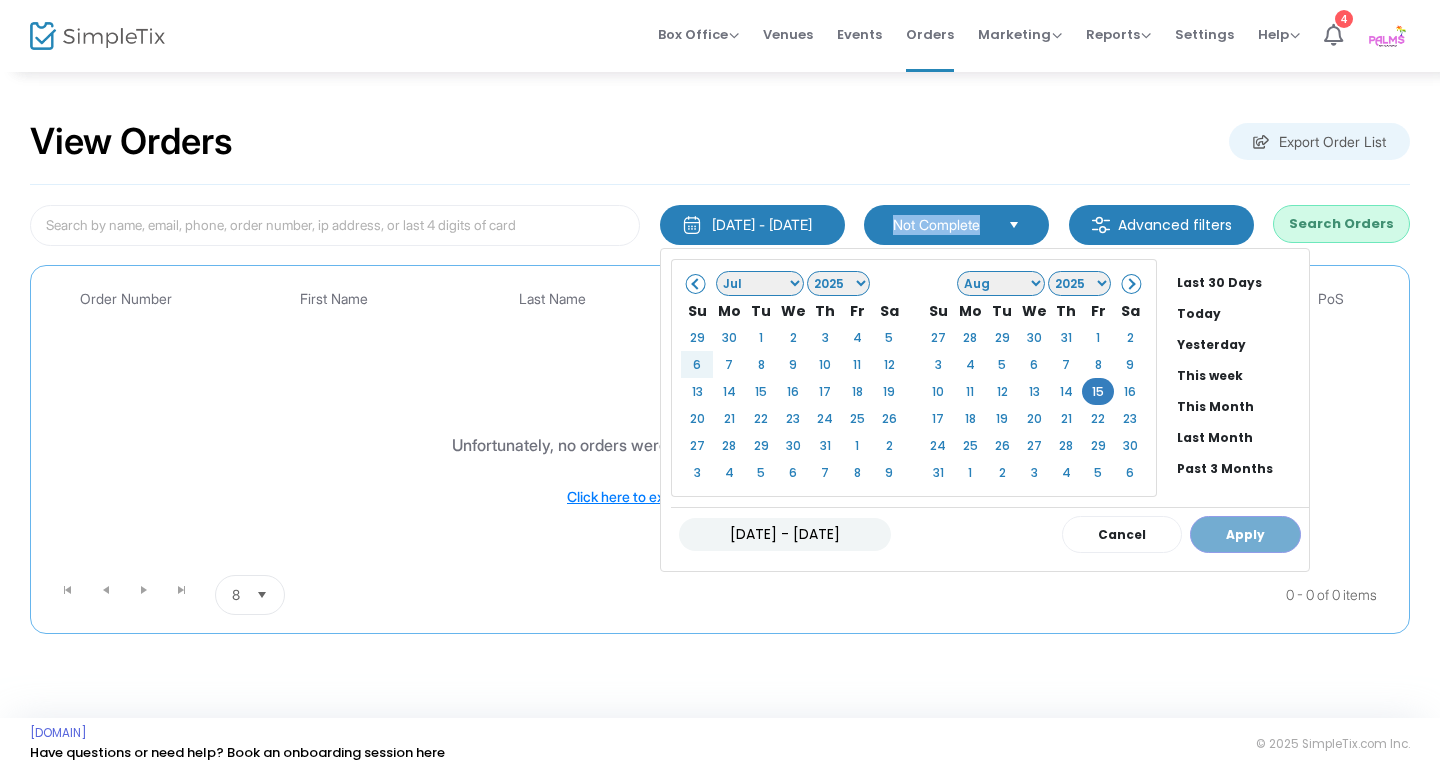 click on "Search Orders" 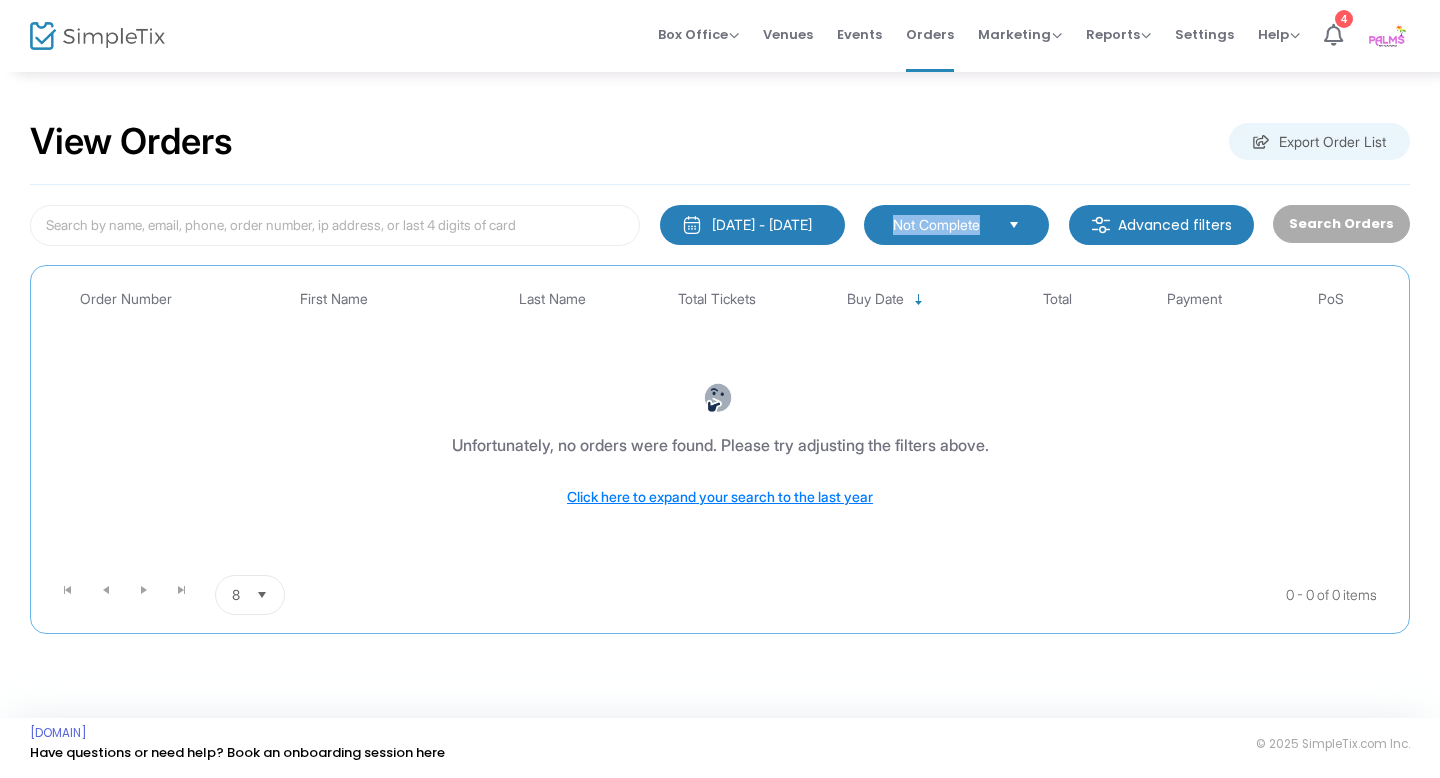 click on "[DATE] - [DATE]" 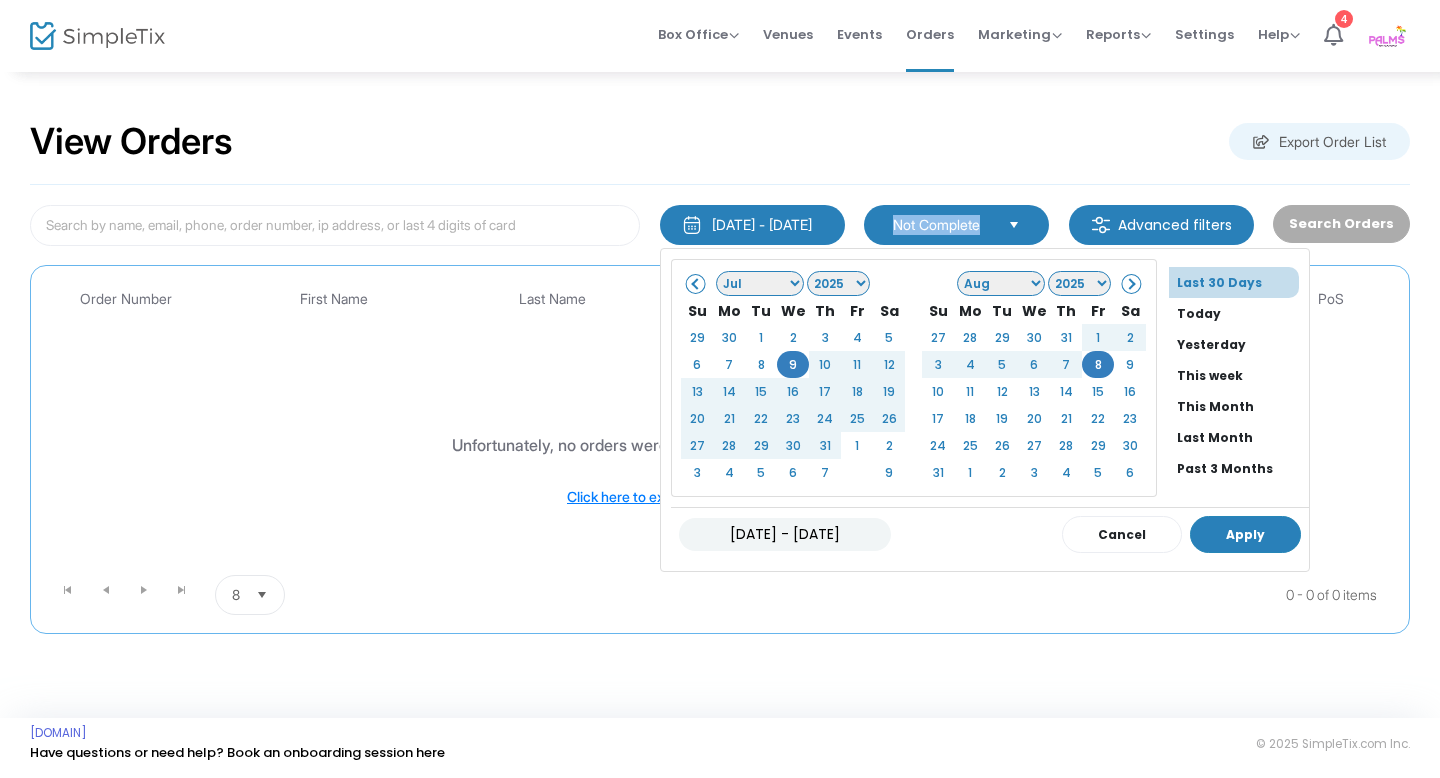 click on "Apply" 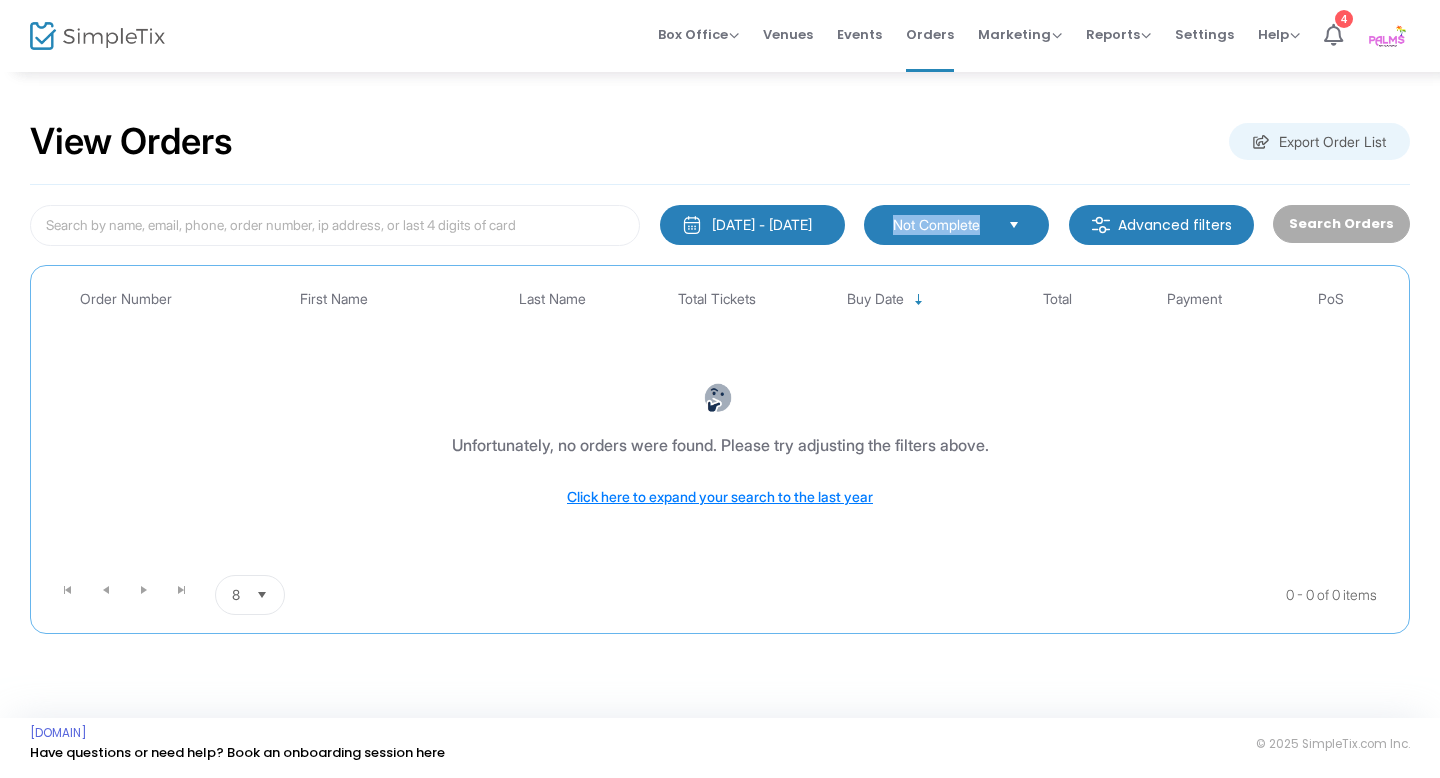 click on "Search Orders" 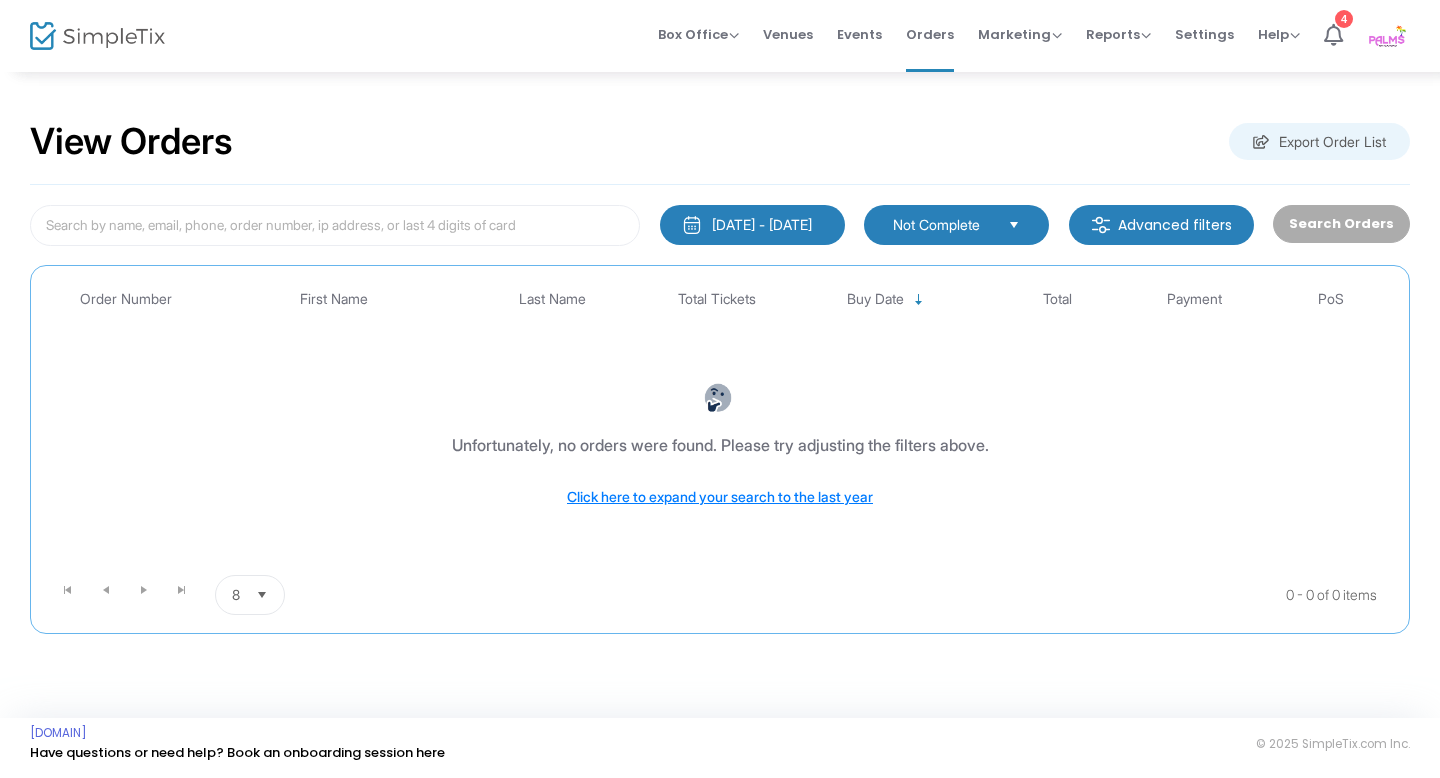 click on "[DATE] - [DATE]" 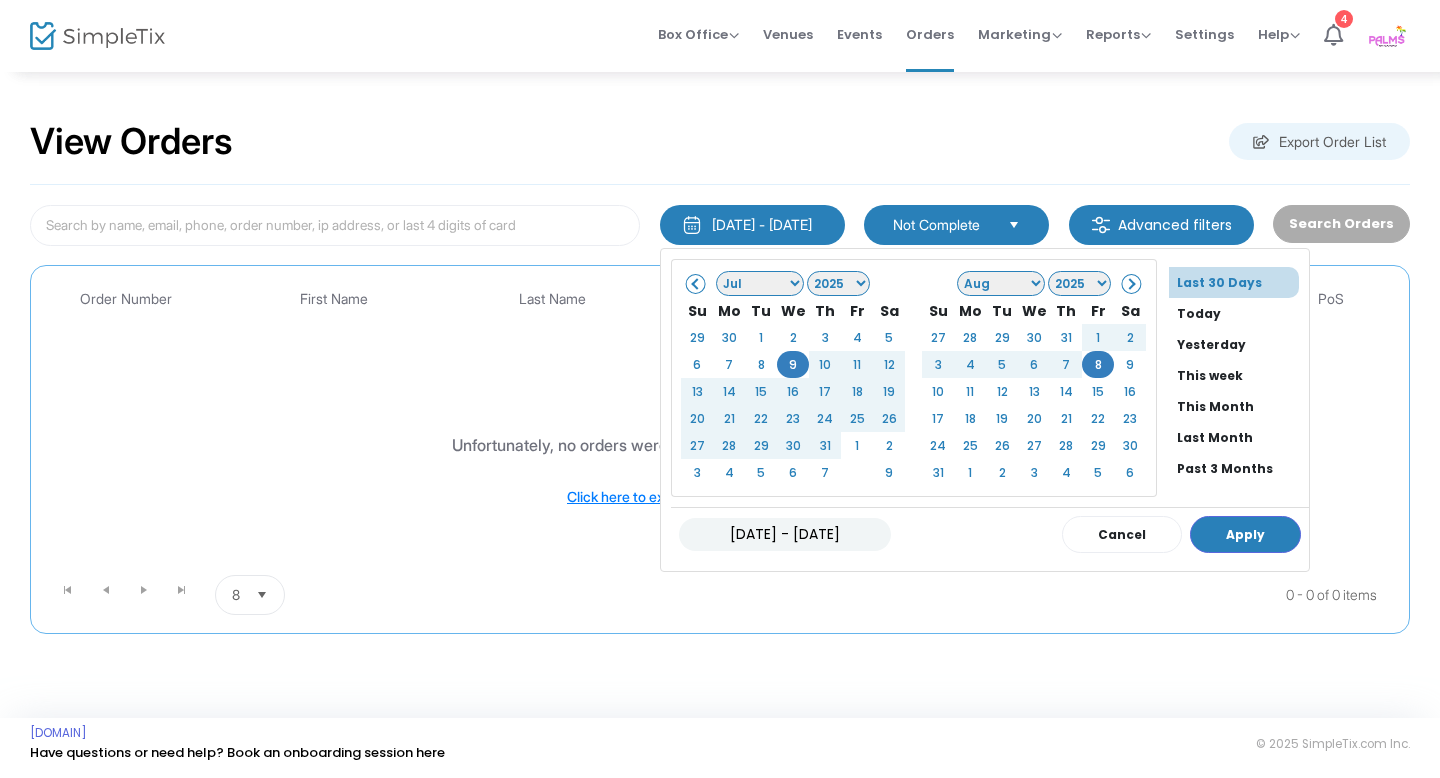 click on "Jan Feb Mar Apr May Jun Jul Aug Sep Oct Nov Dec" 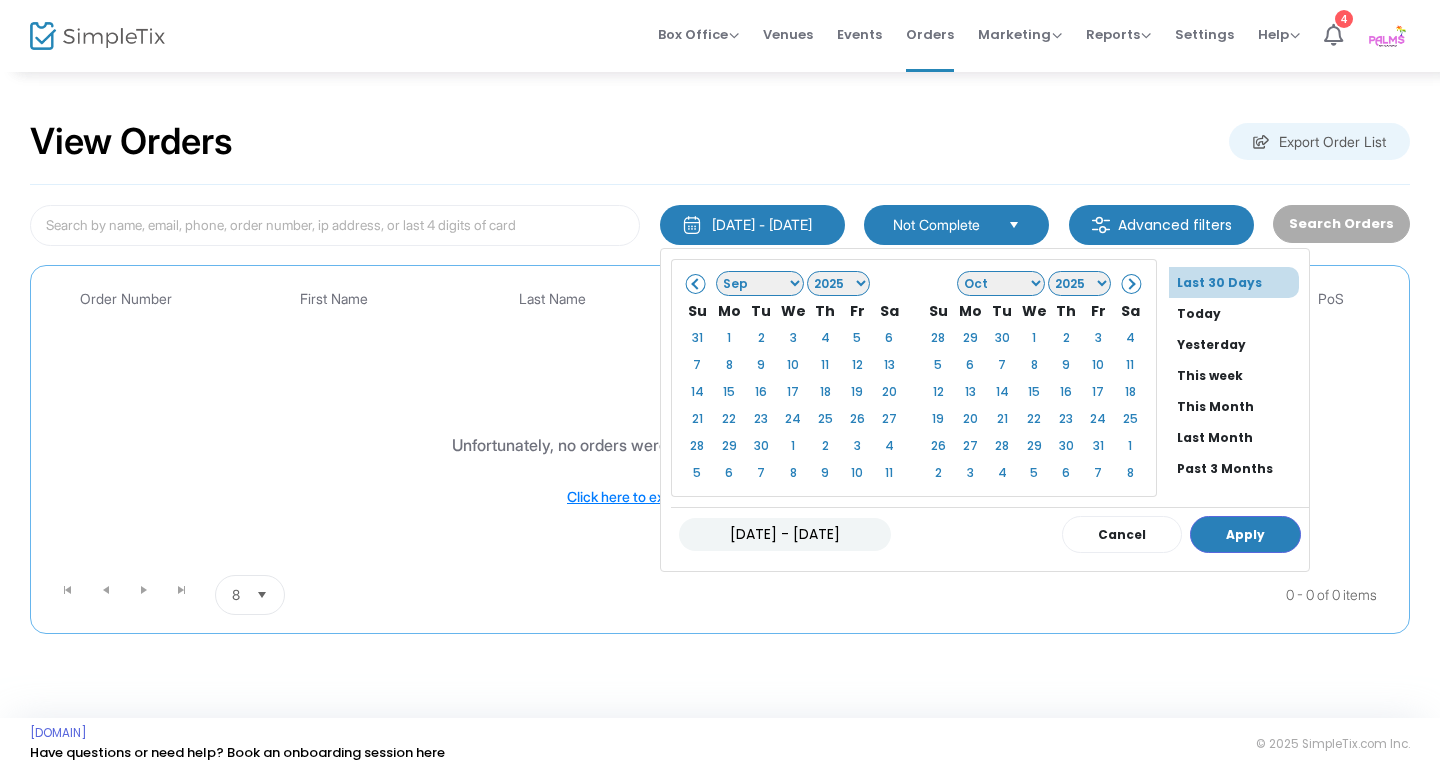 click on "[DATE] - [DATE]
Cancel Apply" 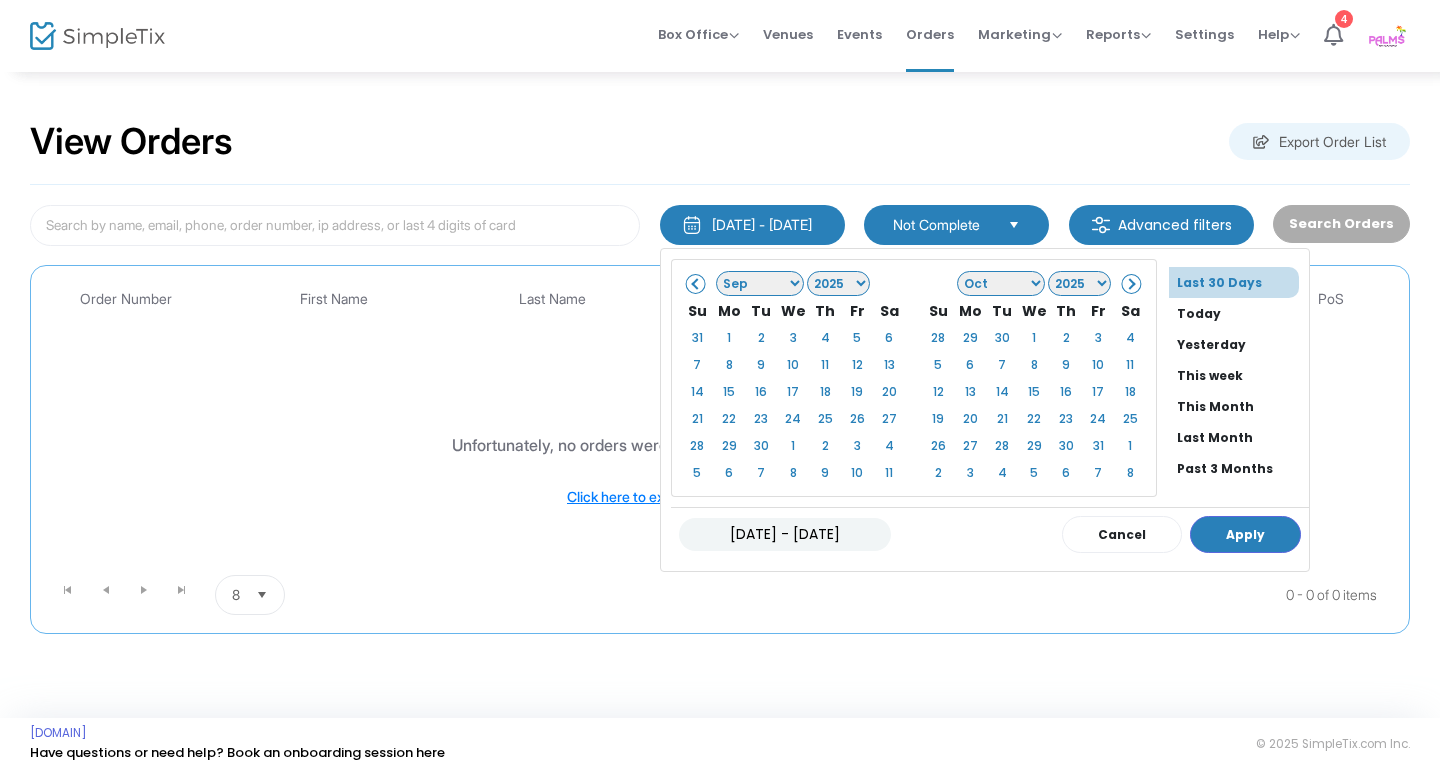 click on "Jan Feb Mar Apr May Jun Jul Aug Sep Oct Nov Dec" 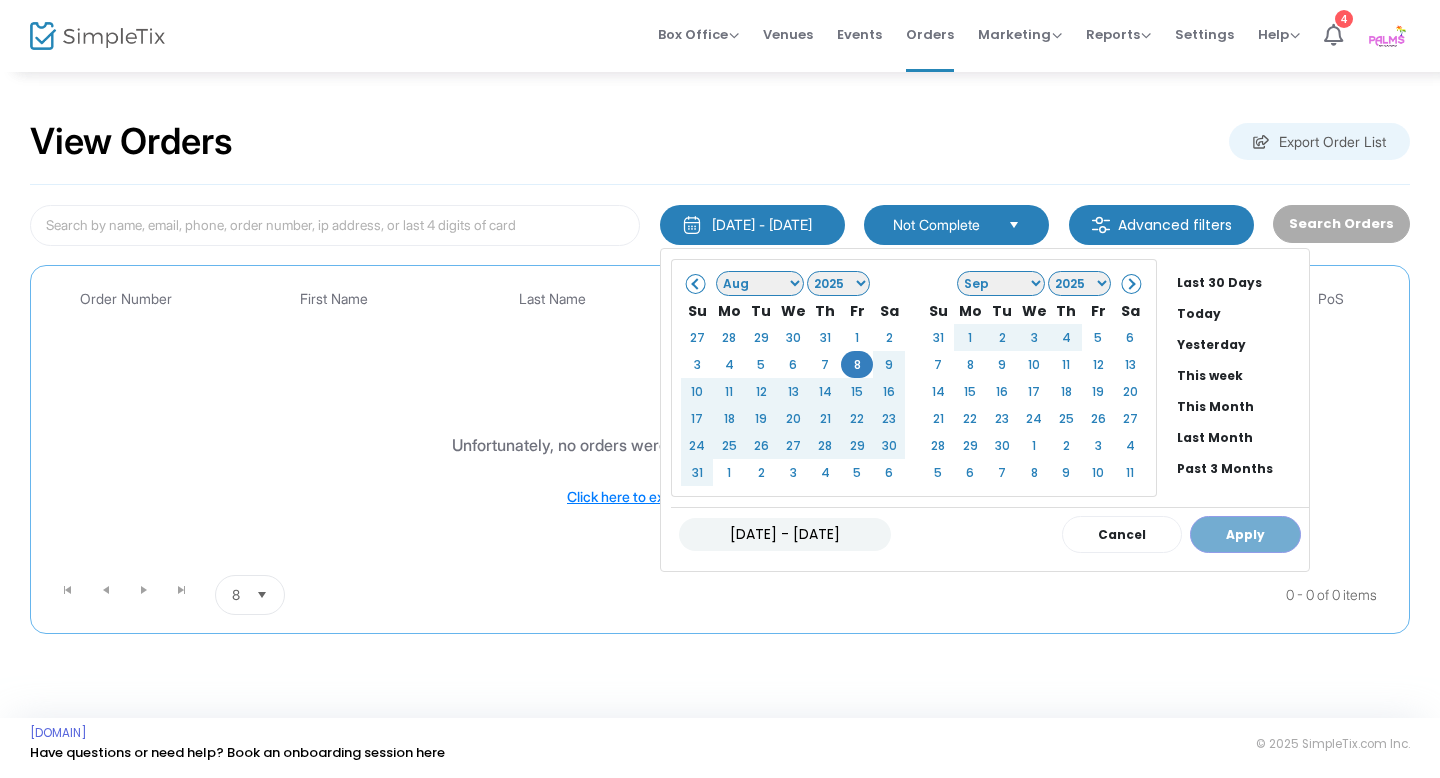 click on "Jan Feb Mar Apr May Jun Jul Aug Sep Oct Nov Dec" 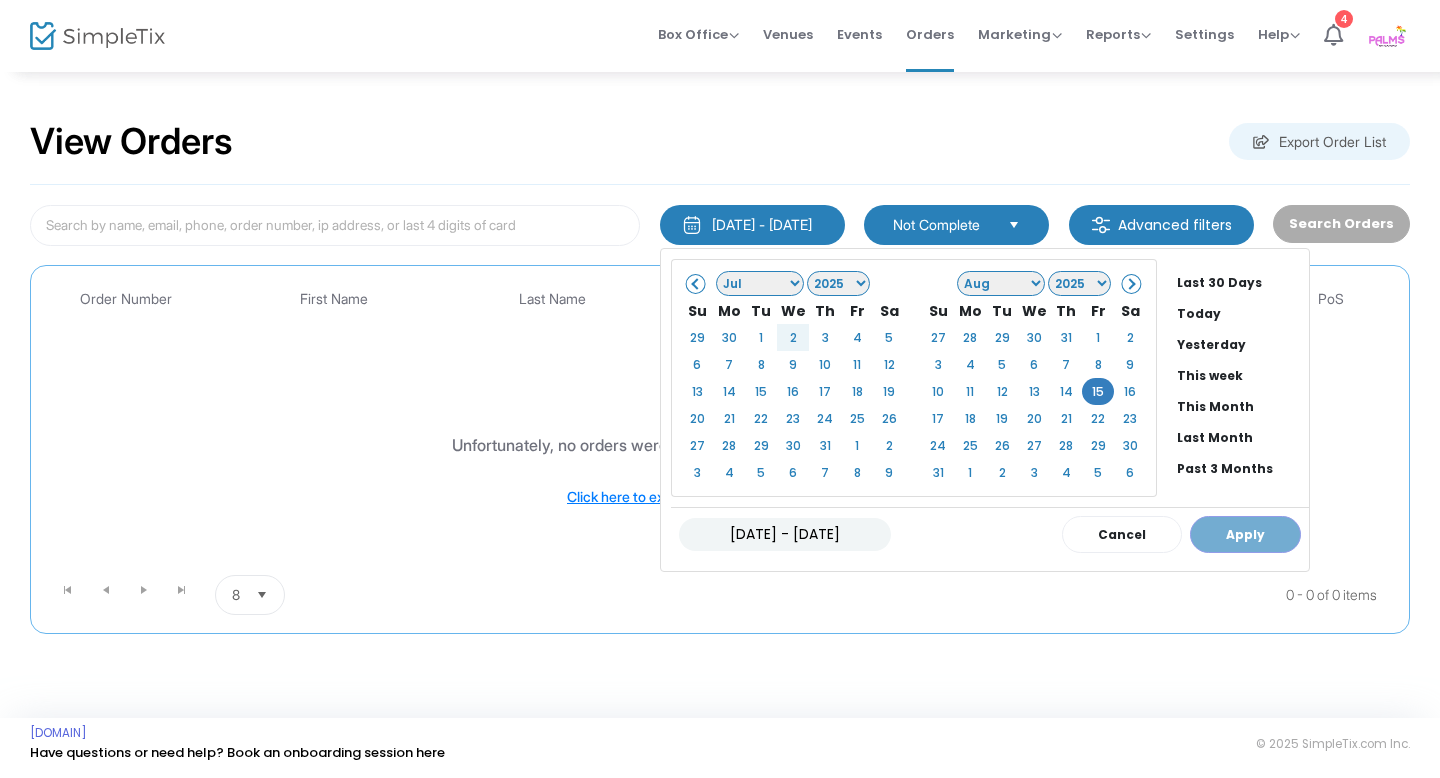 click on "Jan Feb Mar Apr May Jun Jul Aug Sep Oct Nov Dec" 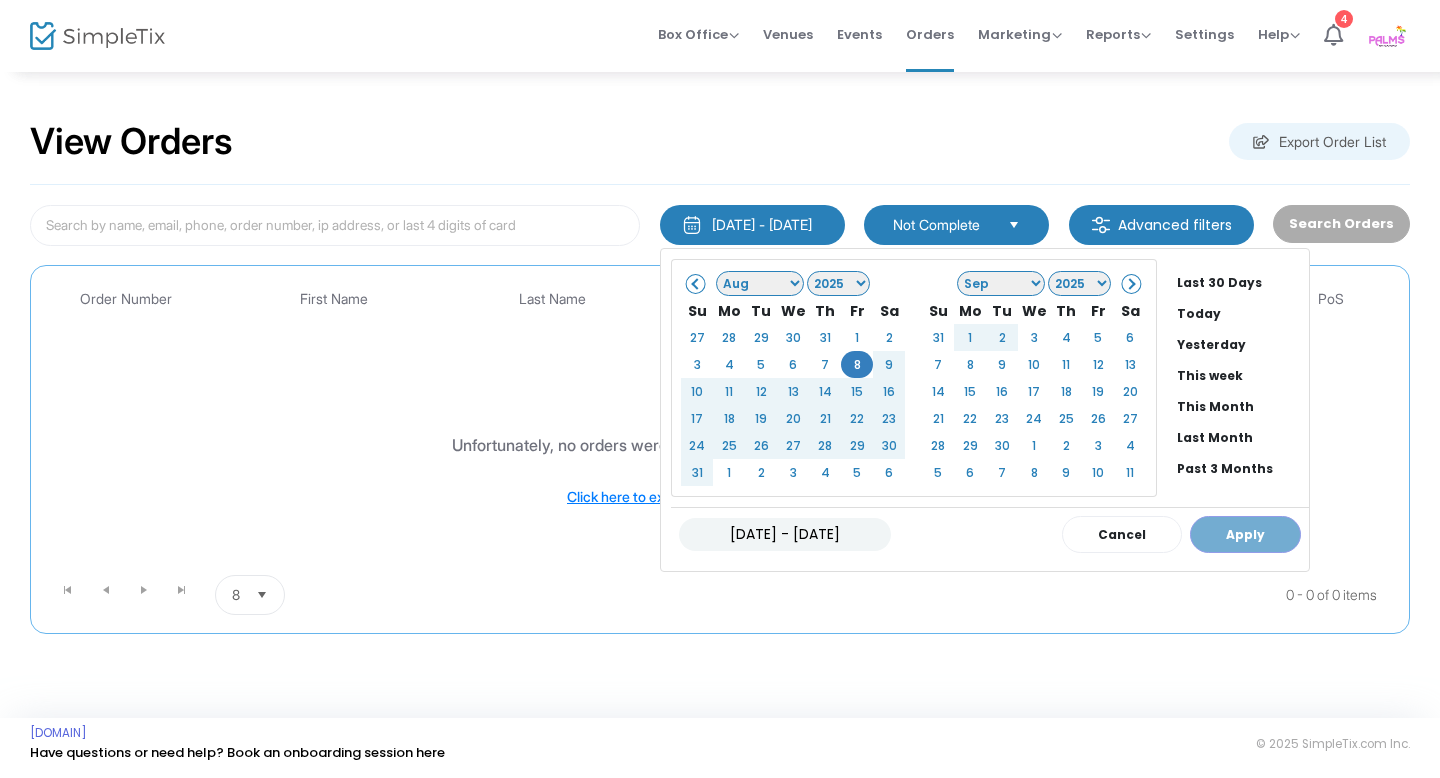 click on "Jan Feb Mar Apr May Jun Jul Aug Sep Oct Nov Dec" 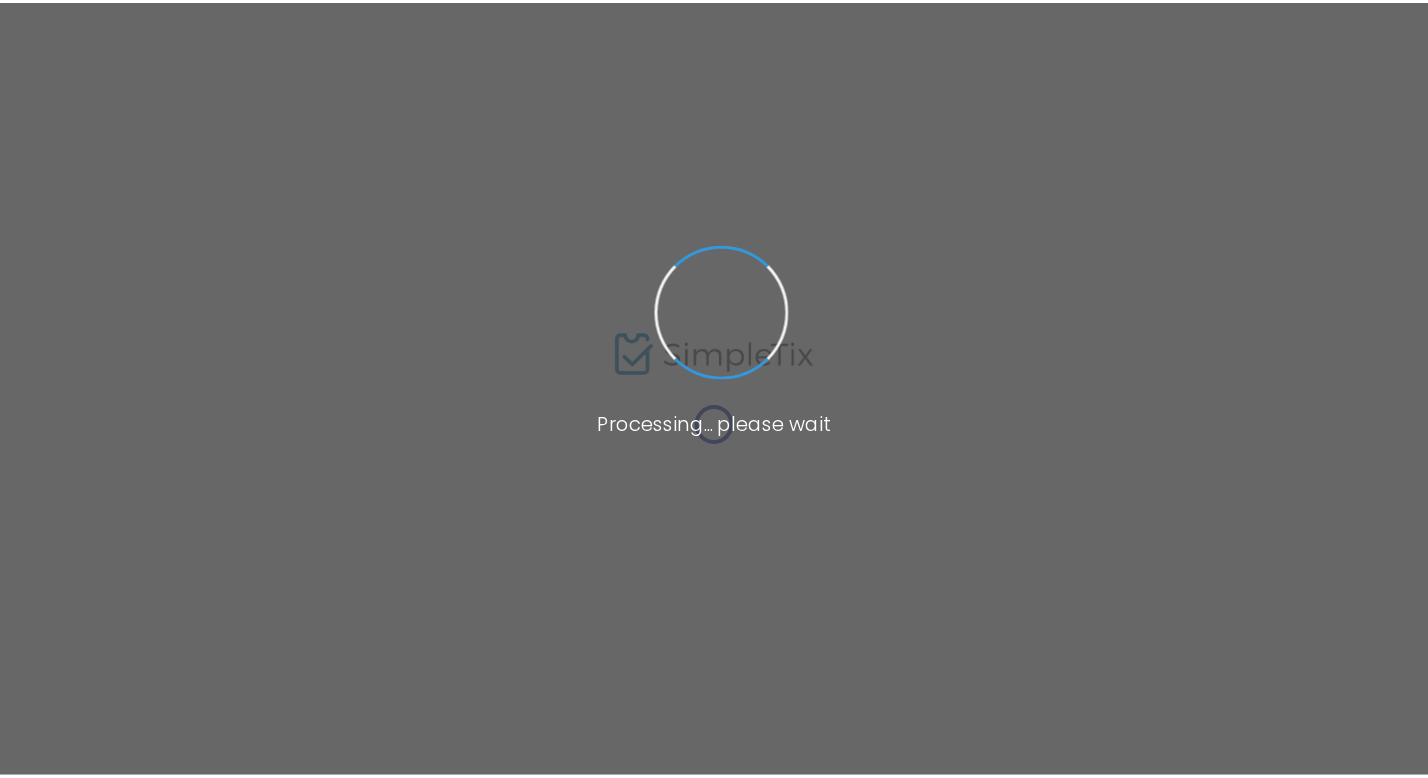 scroll, scrollTop: 0, scrollLeft: 0, axis: both 